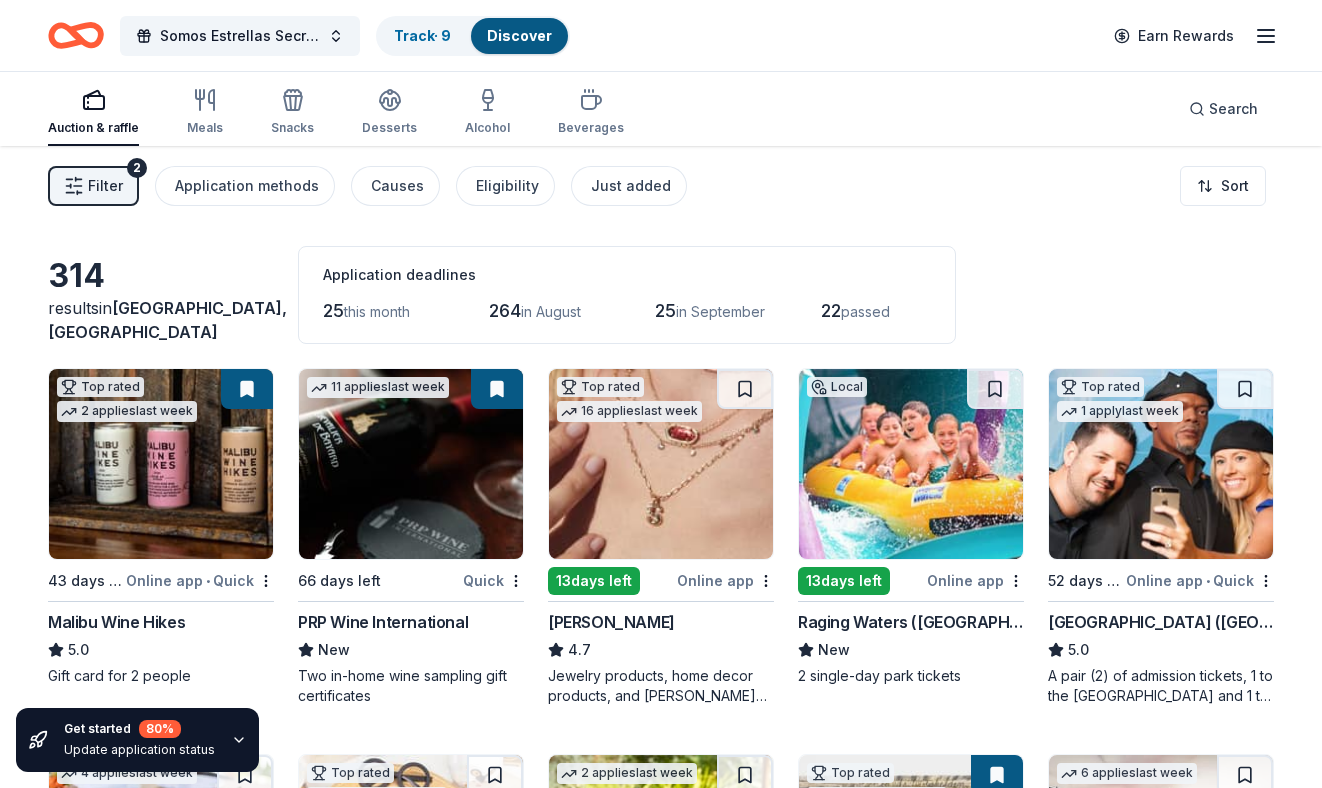 scroll, scrollTop: 319, scrollLeft: 0, axis: vertical 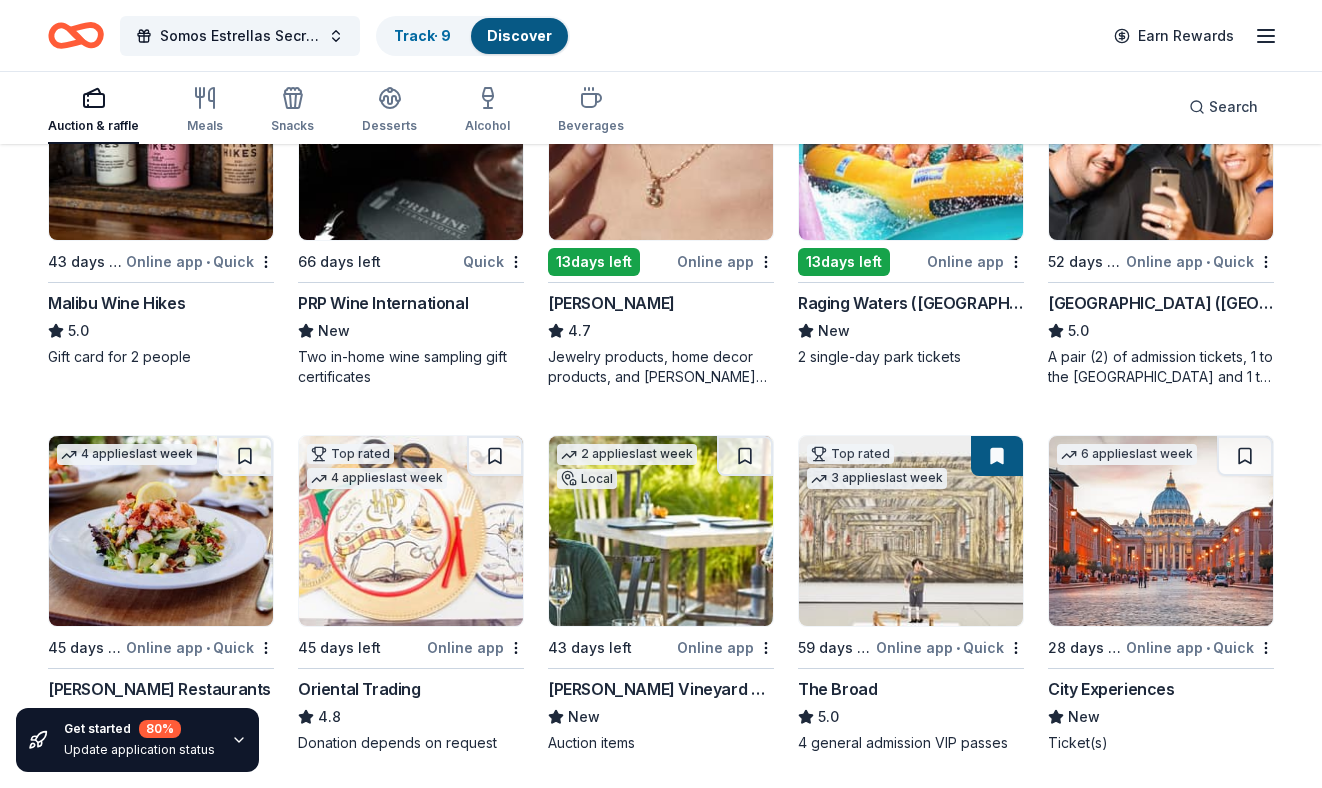 click on "Update application status" at bounding box center (139, 750) 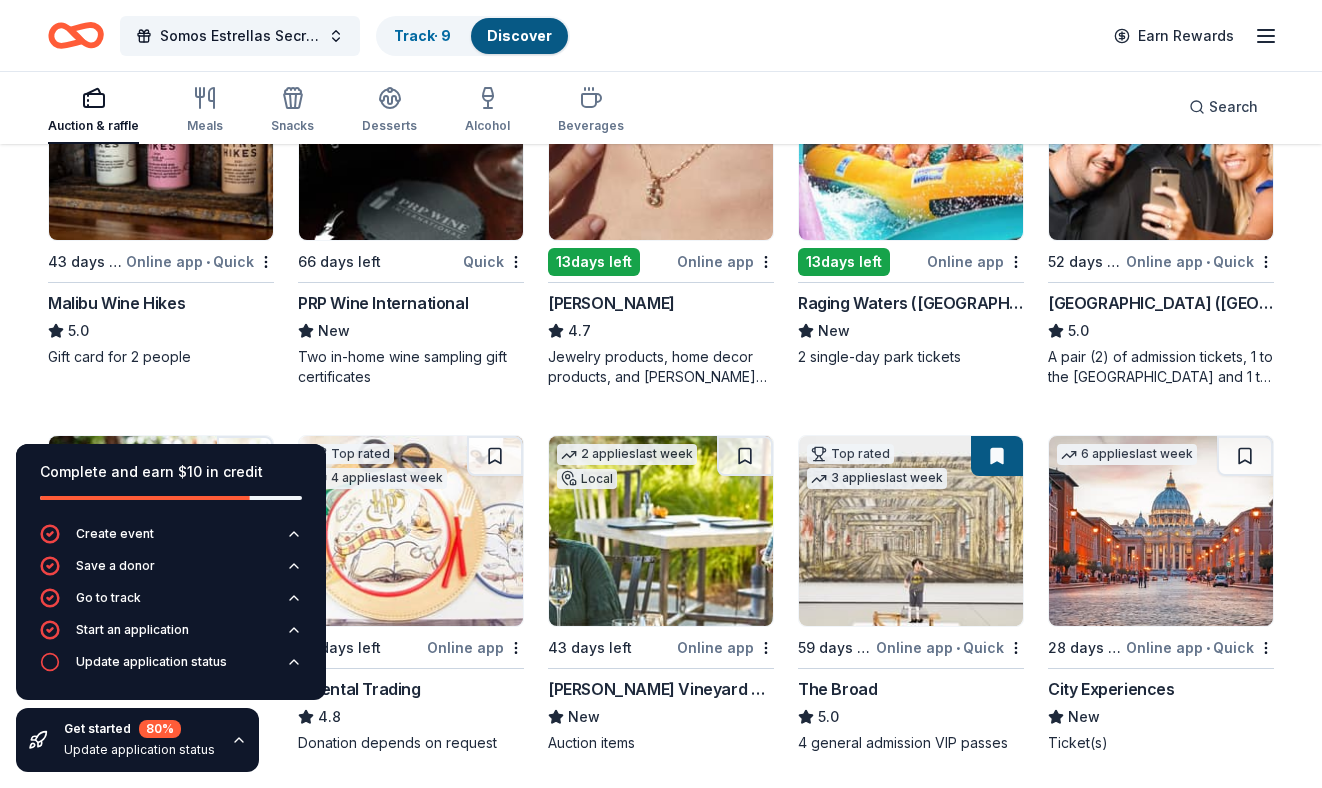 click on "314 results  in  Los Angeles, CA Application deadlines 25  this month 264  in August 25  in September 22  passed Top rated 2   applies  last week 43 days left Online app • Quick Malibu Wine Hikes 5.0 Gift card for 2 people 11   applies  last week 66 days left Quick PRP Wine International New Two in-home wine sampling gift certificates Top rated 16   applies  last week 13  days left Online app Kendra Scott 4.7 Jewelry products, home decor products, and Kendra Gives Back event in-store or online (or both!) where 20% of the proceeds will support the cause or people you care about. Local 13  days left Online app Raging Waters (Los Angeles) New 2 single-day park tickets Top rated 1   apply  last week 52 days left Online app • Quick Hollywood Wax Museum (Hollywood) 5.0 A pair (2) of admission tickets, 1 to the Hollywood Wax Museum and 1 to the Guinness World Records Museum 4   applies  last week 45 days left Online app • Quick Cameron Mitchell Restaurants New Food, gift card(s) Top rated 4   applies 4.8 2   3" at bounding box center (661, 746) 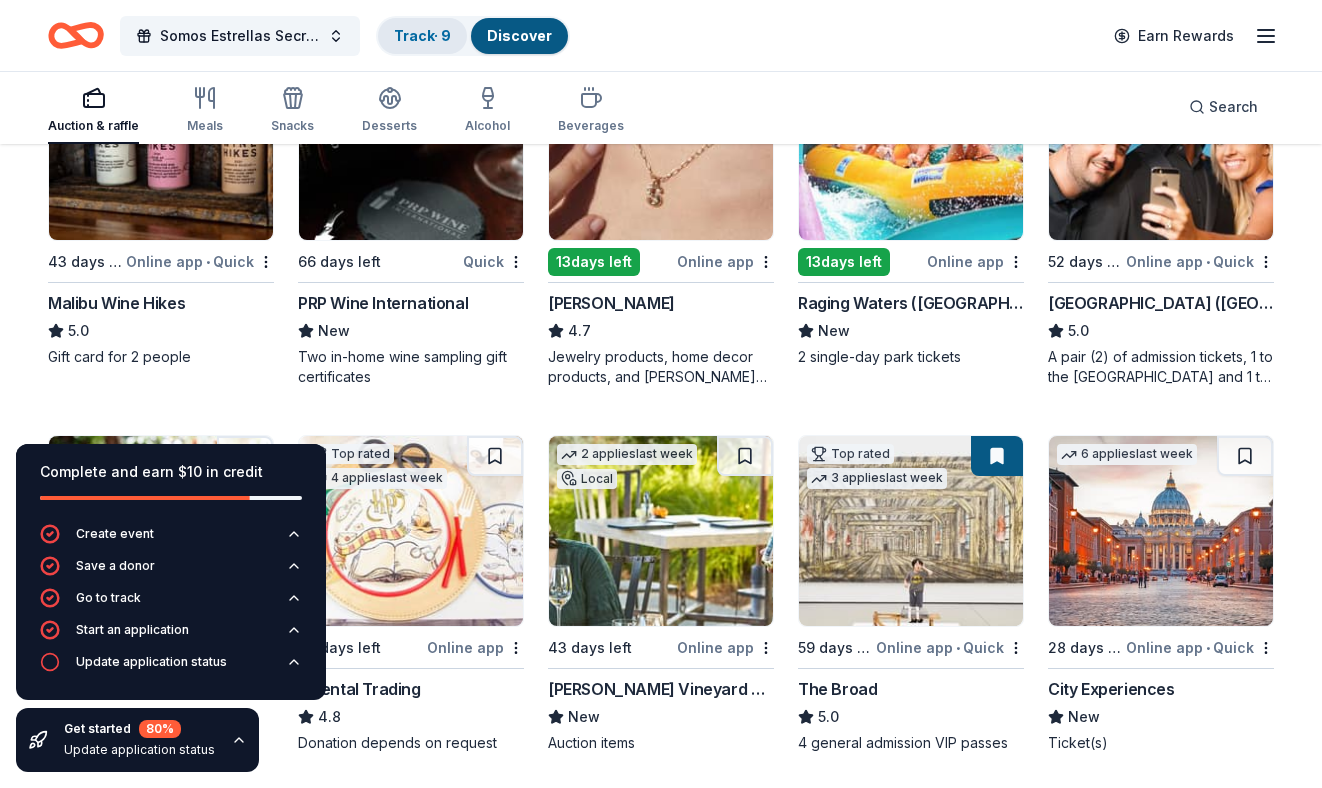 click on "Track  · 9" at bounding box center [422, 35] 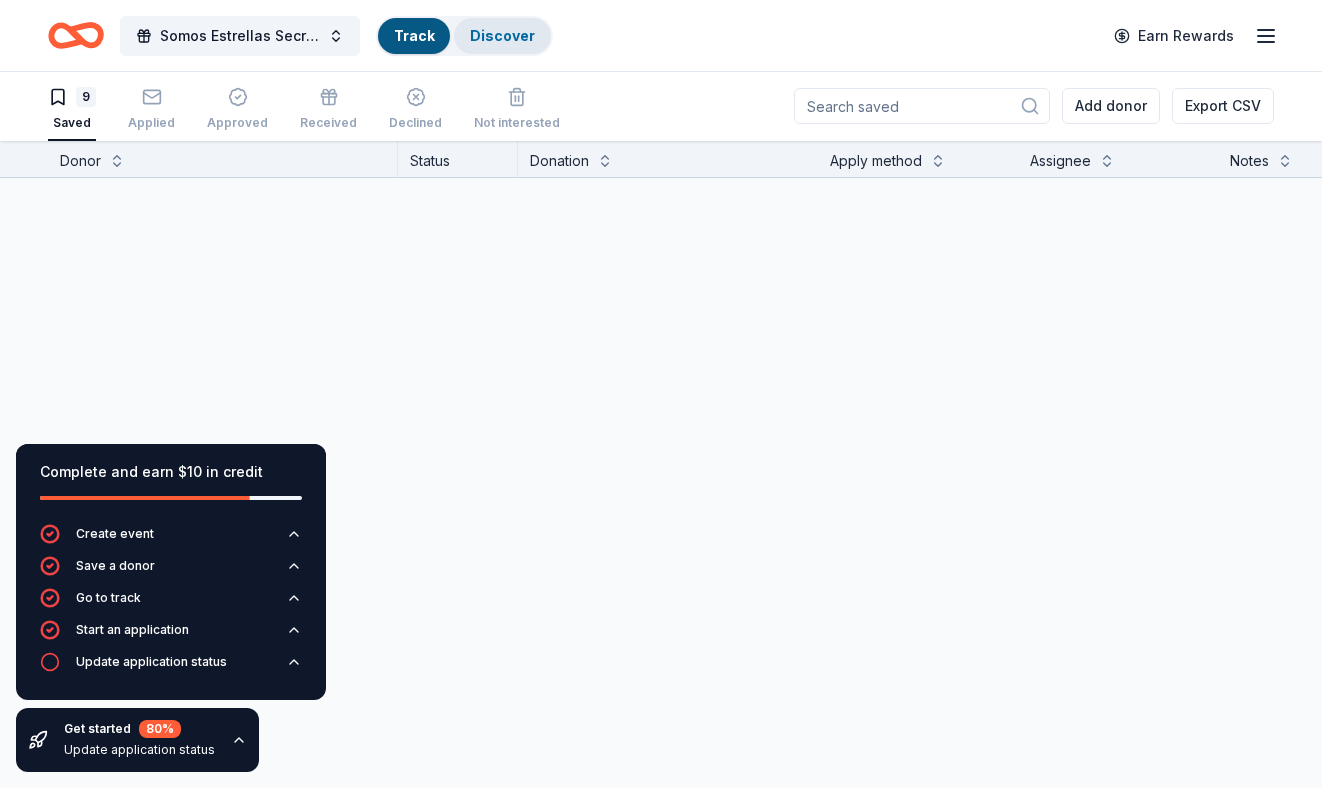 scroll, scrollTop: 1, scrollLeft: 0, axis: vertical 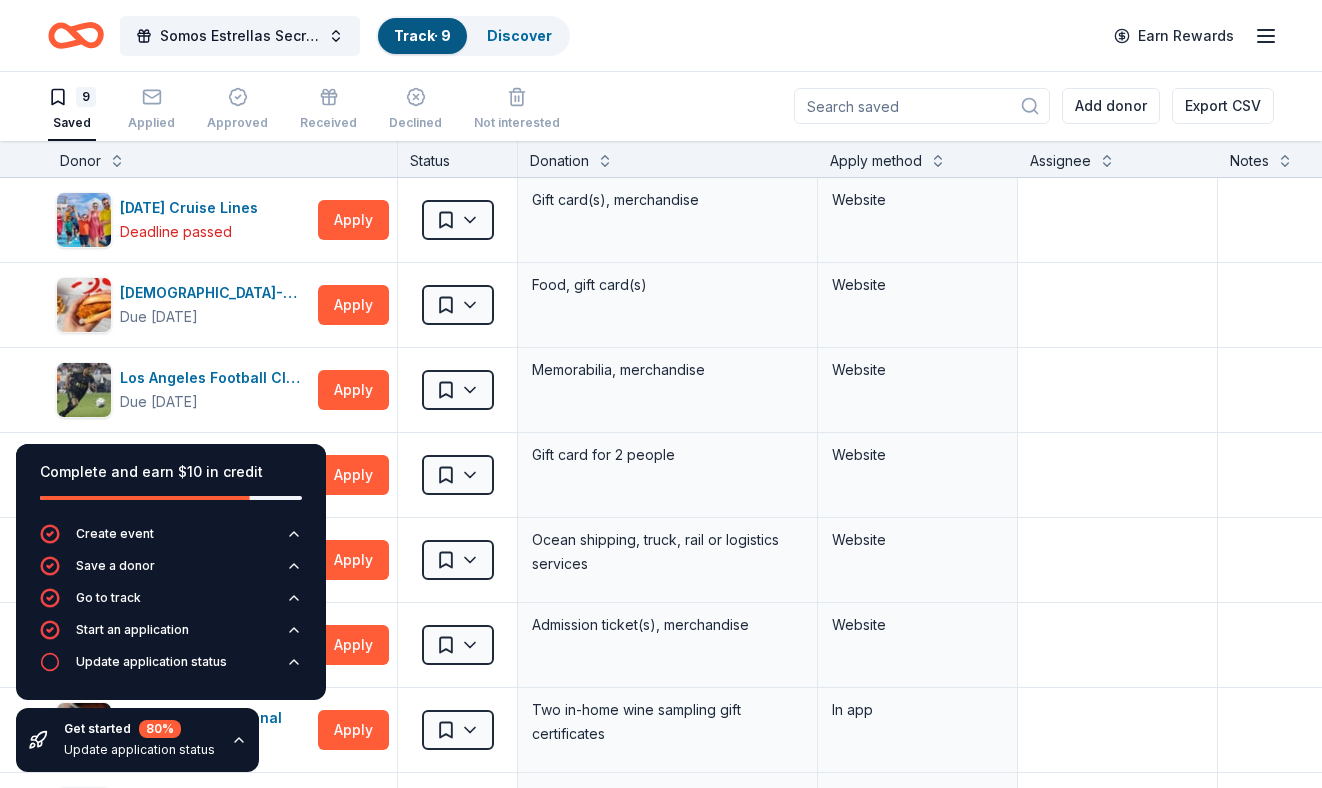 click on "Get started 80 % Update application status" at bounding box center [137, 740] 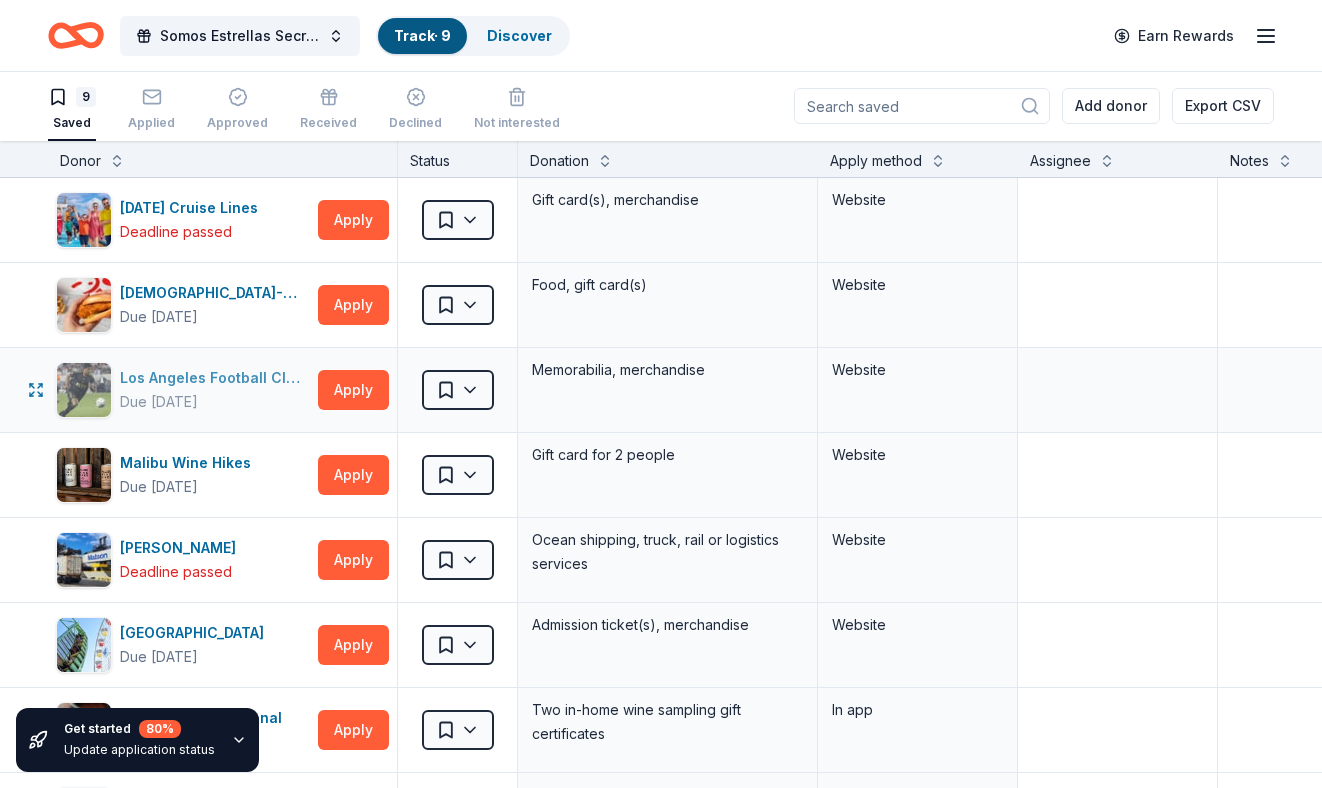 scroll, scrollTop: 0, scrollLeft: 0, axis: both 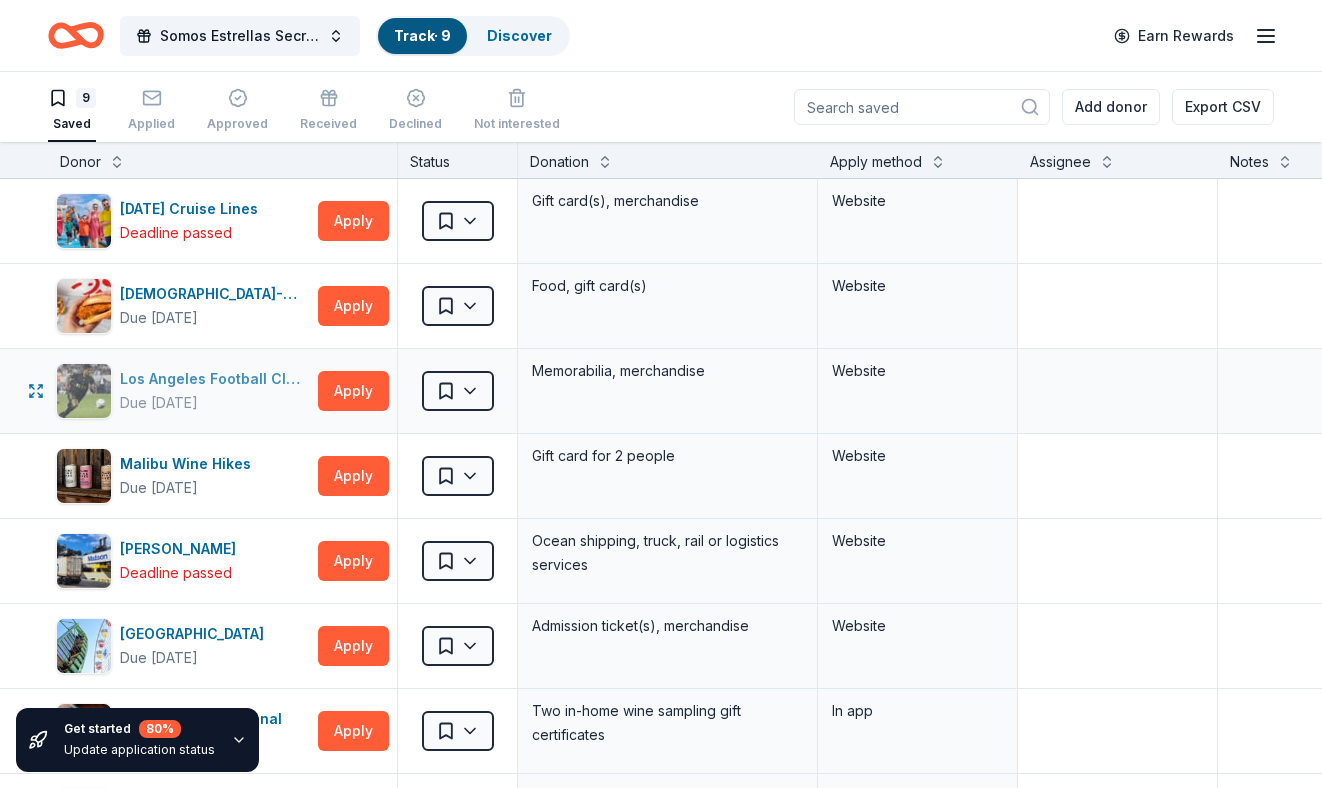 click on "Los Angeles Football Club" at bounding box center [215, 379] 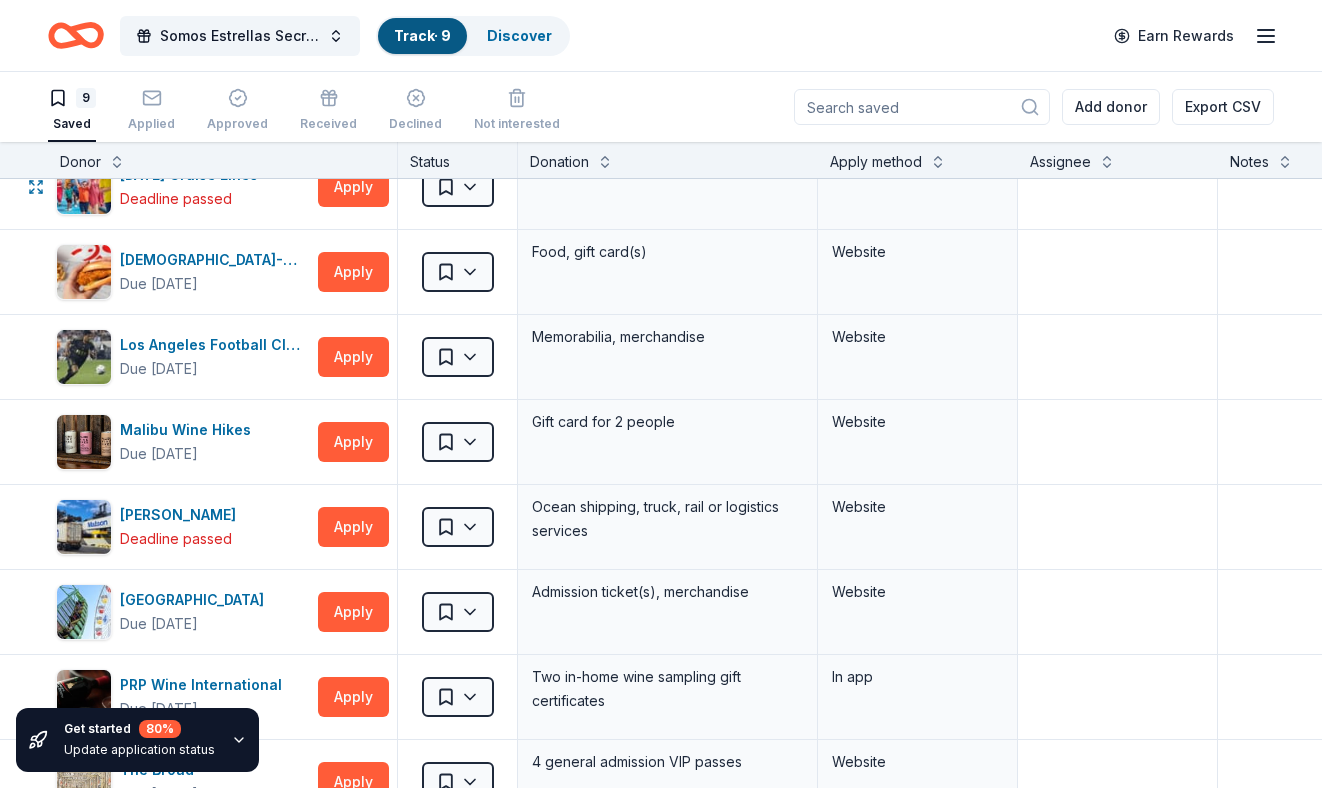 scroll, scrollTop: 0, scrollLeft: 0, axis: both 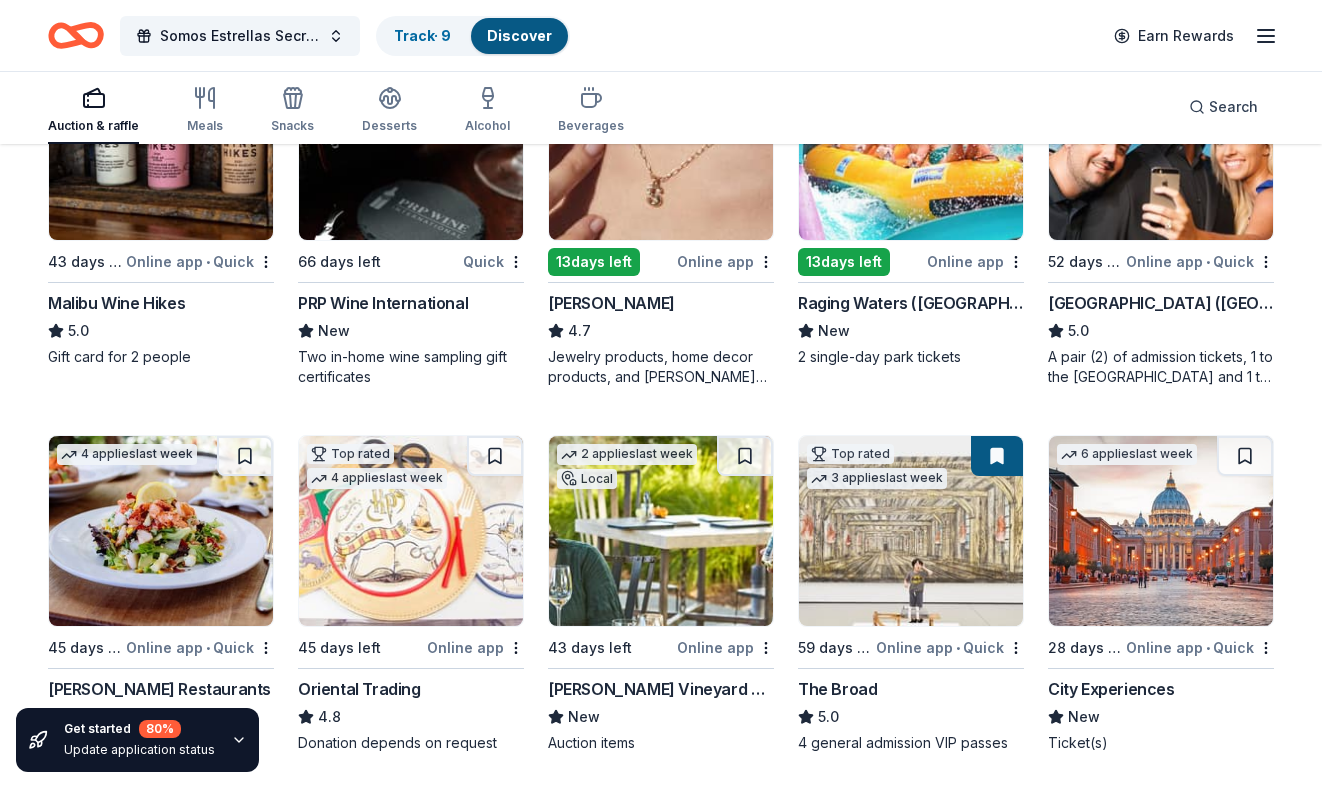 click 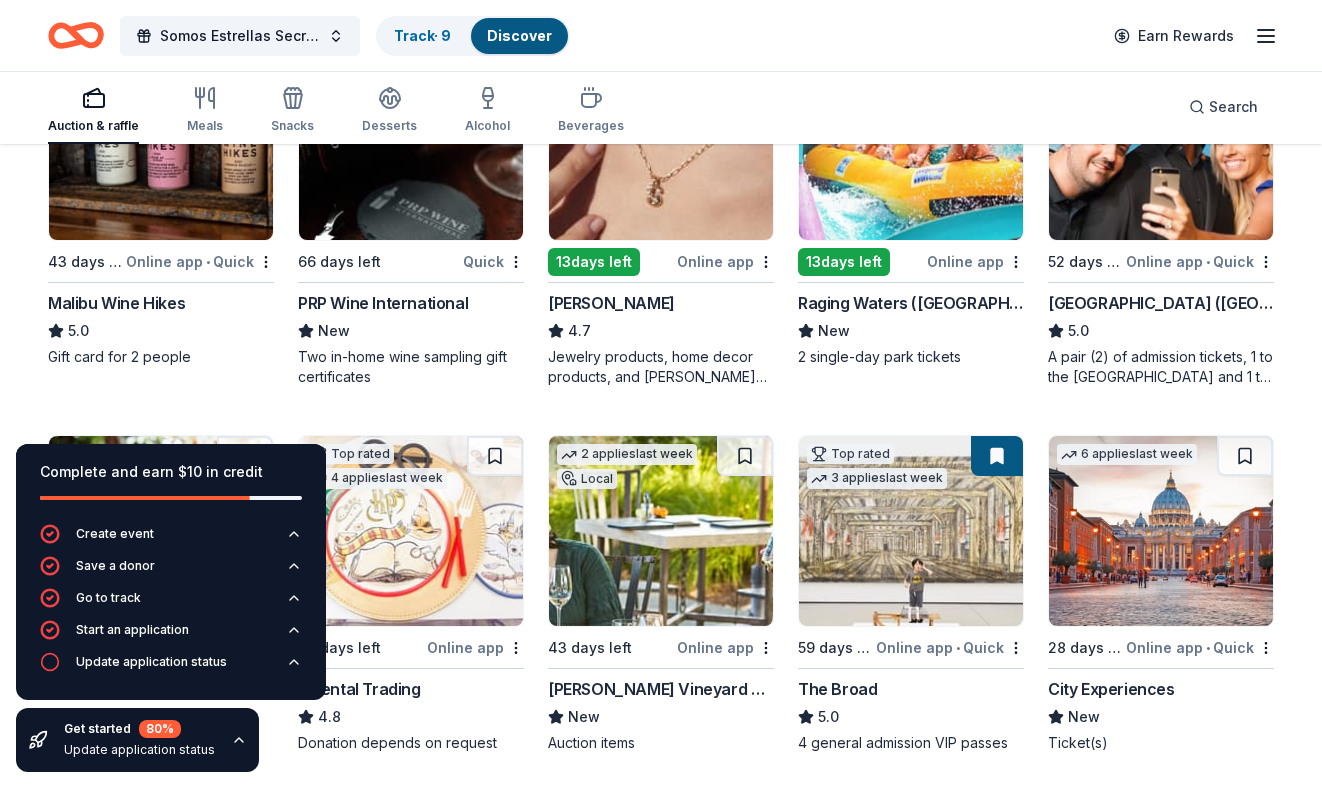 click 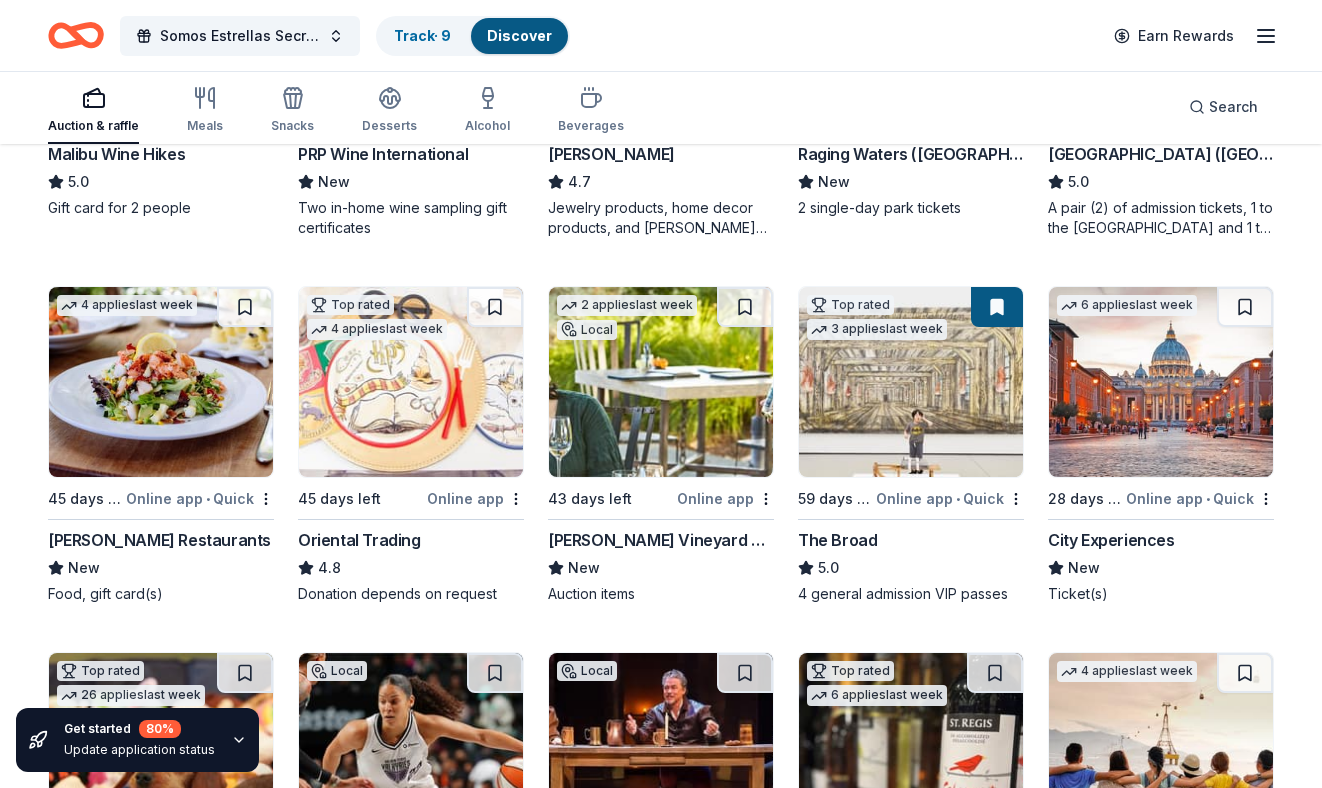 scroll, scrollTop: 0, scrollLeft: 0, axis: both 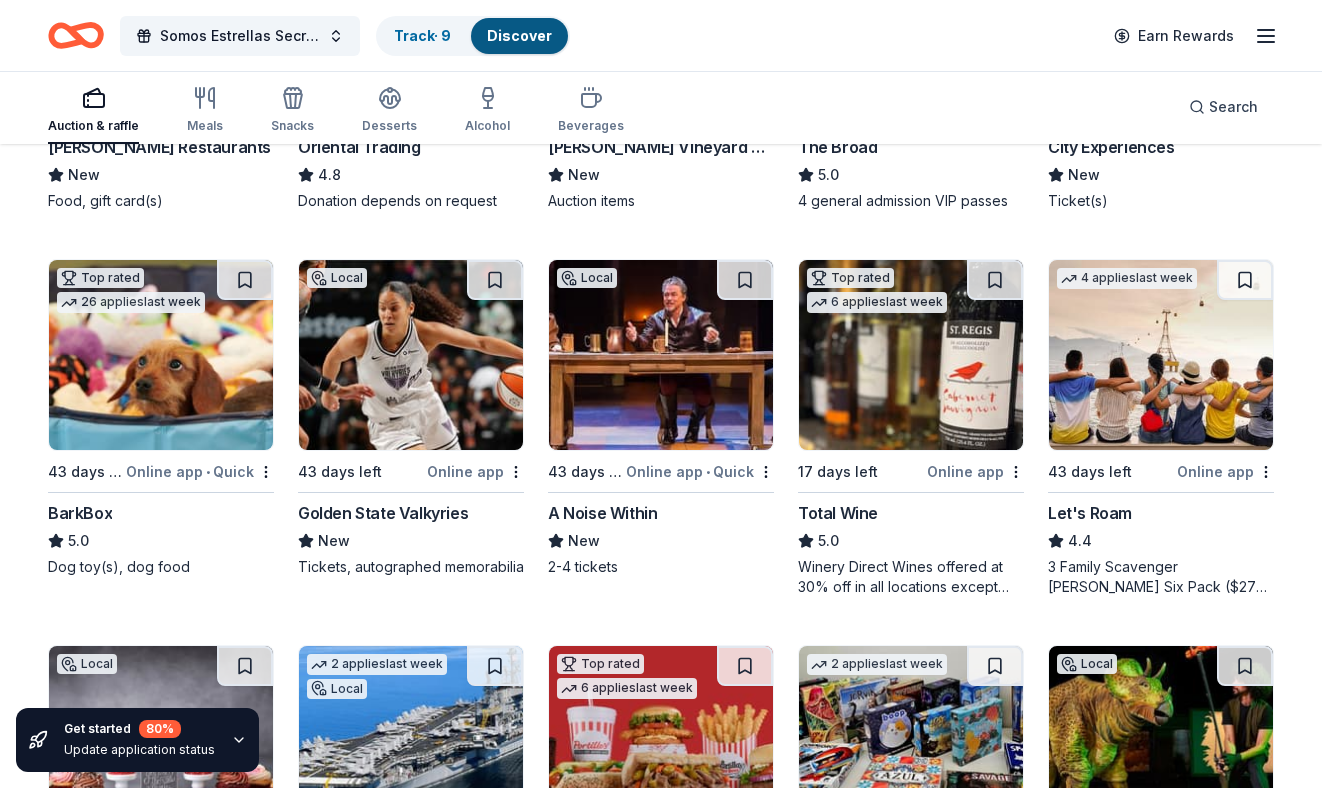 click at bounding box center (411, 355) 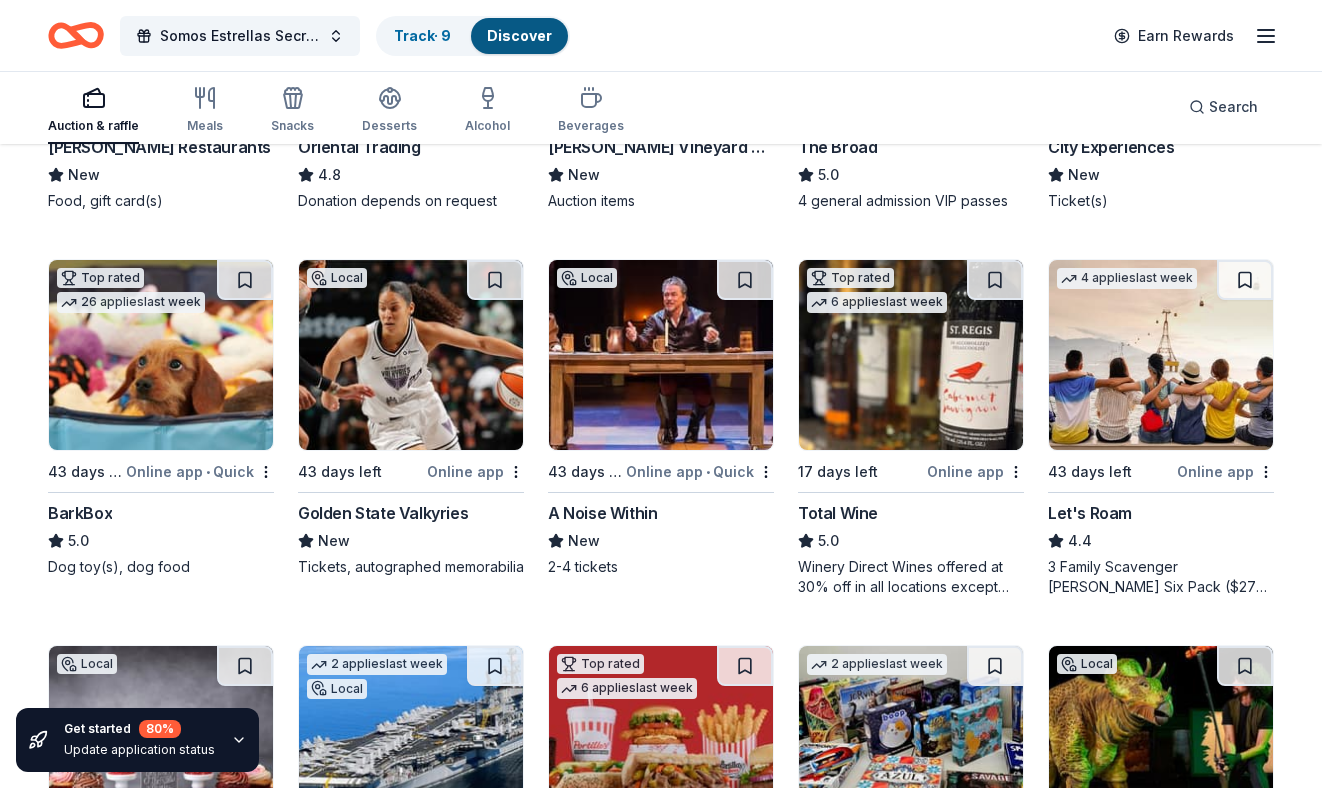 scroll, scrollTop: 0, scrollLeft: 0, axis: both 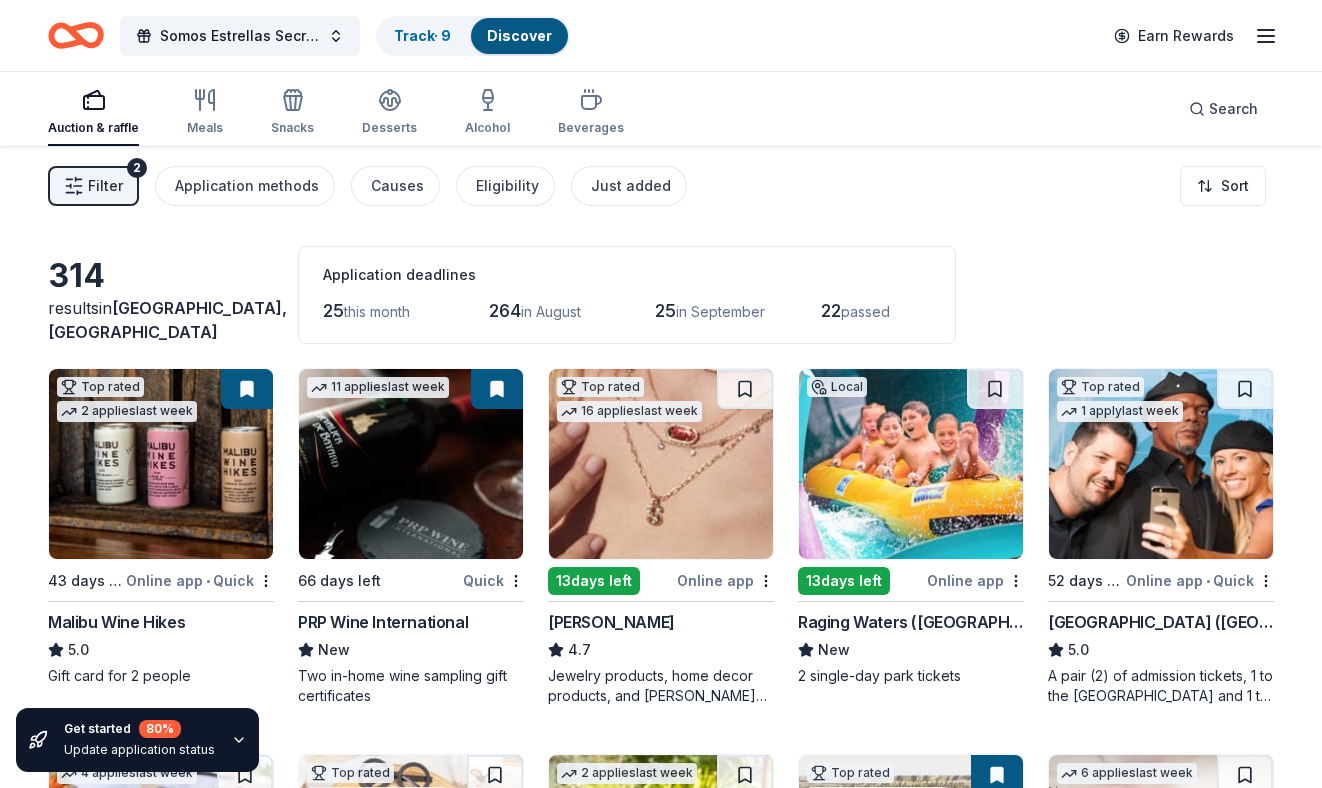 click at bounding box center (911, 464) 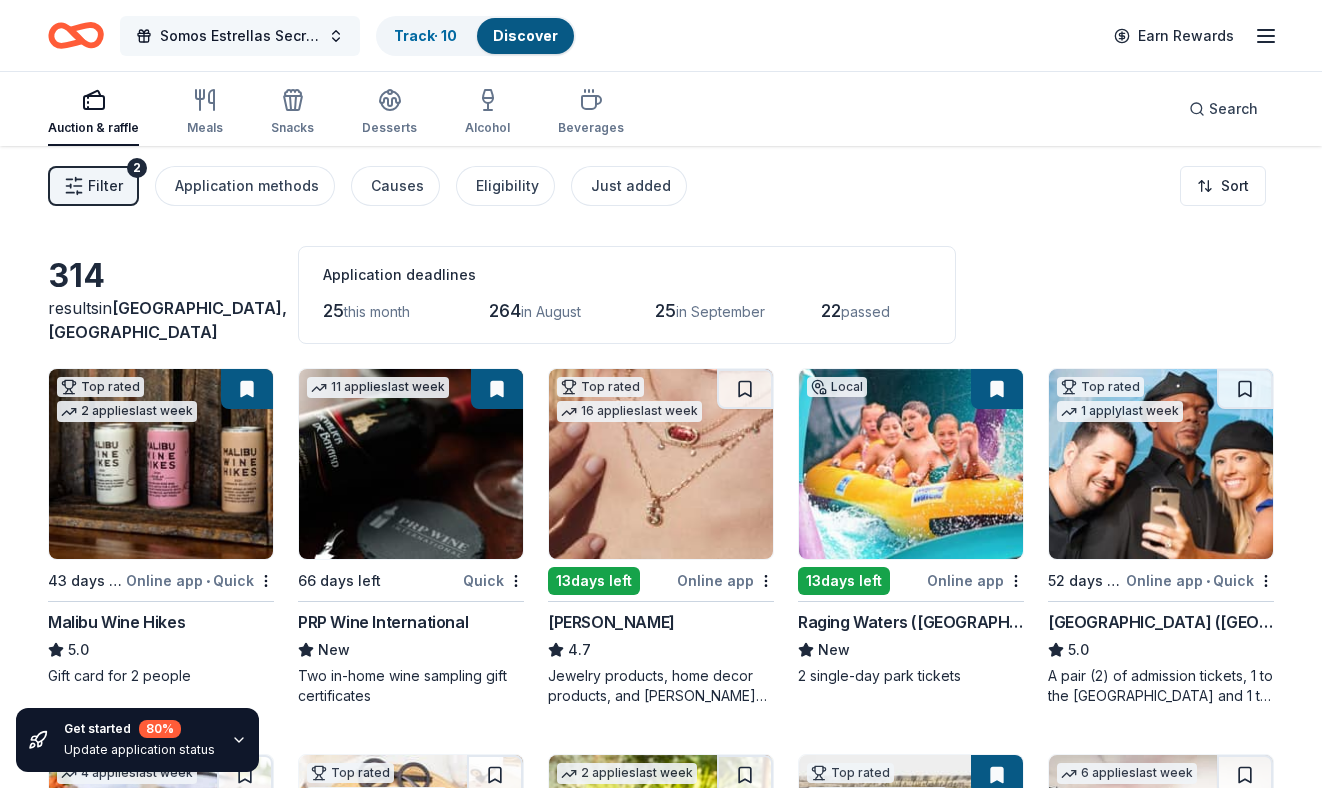 click on "Somos Estrellas Secret Garden Gala" at bounding box center [240, 36] 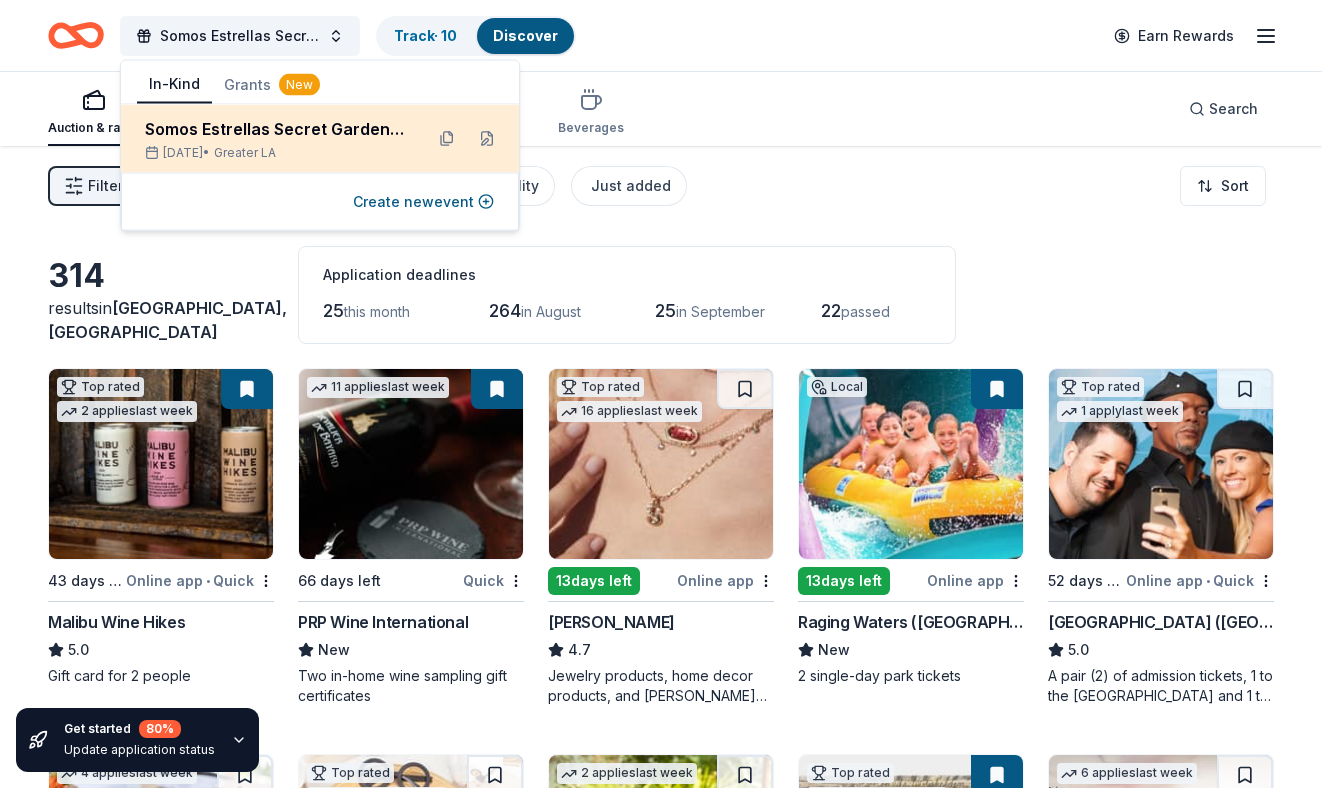 click on "Somos Estrellas Secret Garden Gala" at bounding box center [276, 129] 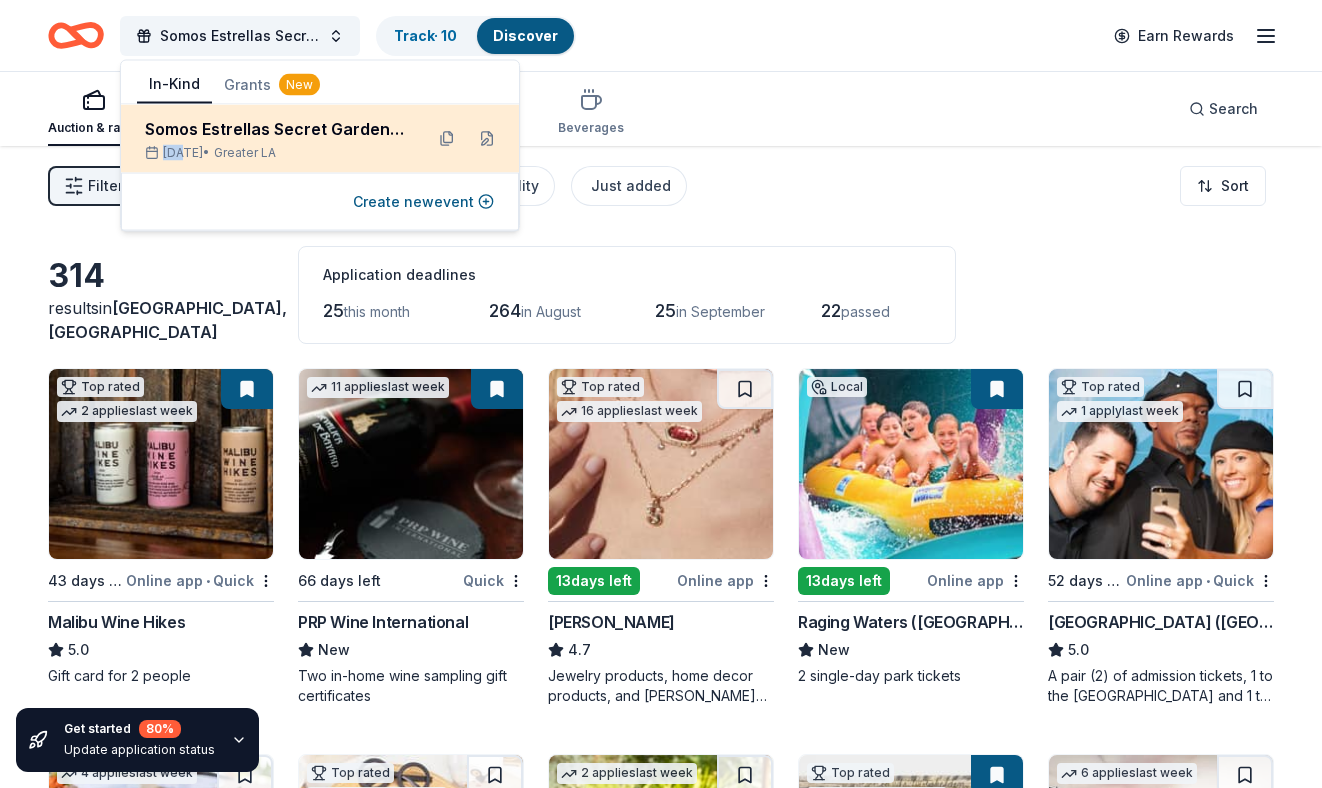 click on "Sep 26, 2025  •  Greater LA" at bounding box center (276, 153) 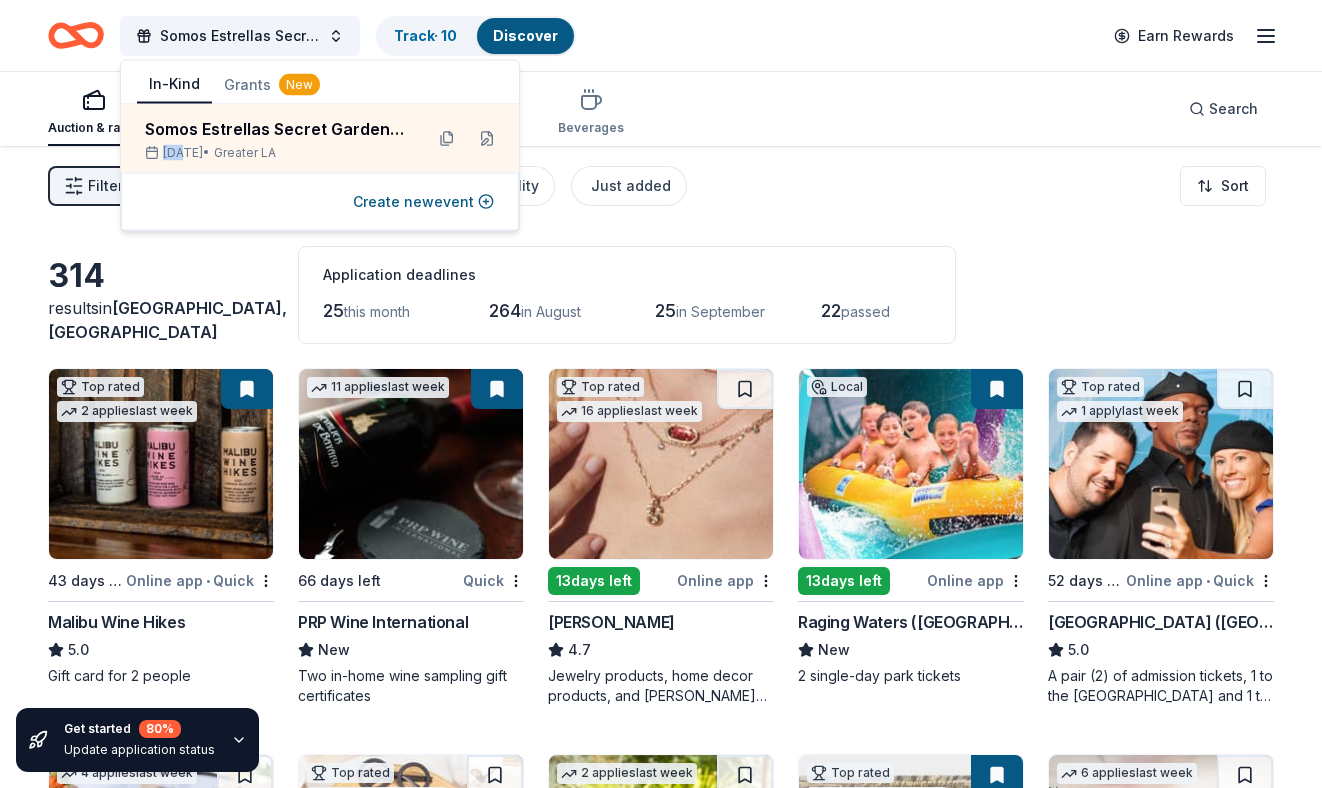 click on "Auction & raffle Meals Snacks Desserts Alcohol Beverages Search" at bounding box center [661, 109] 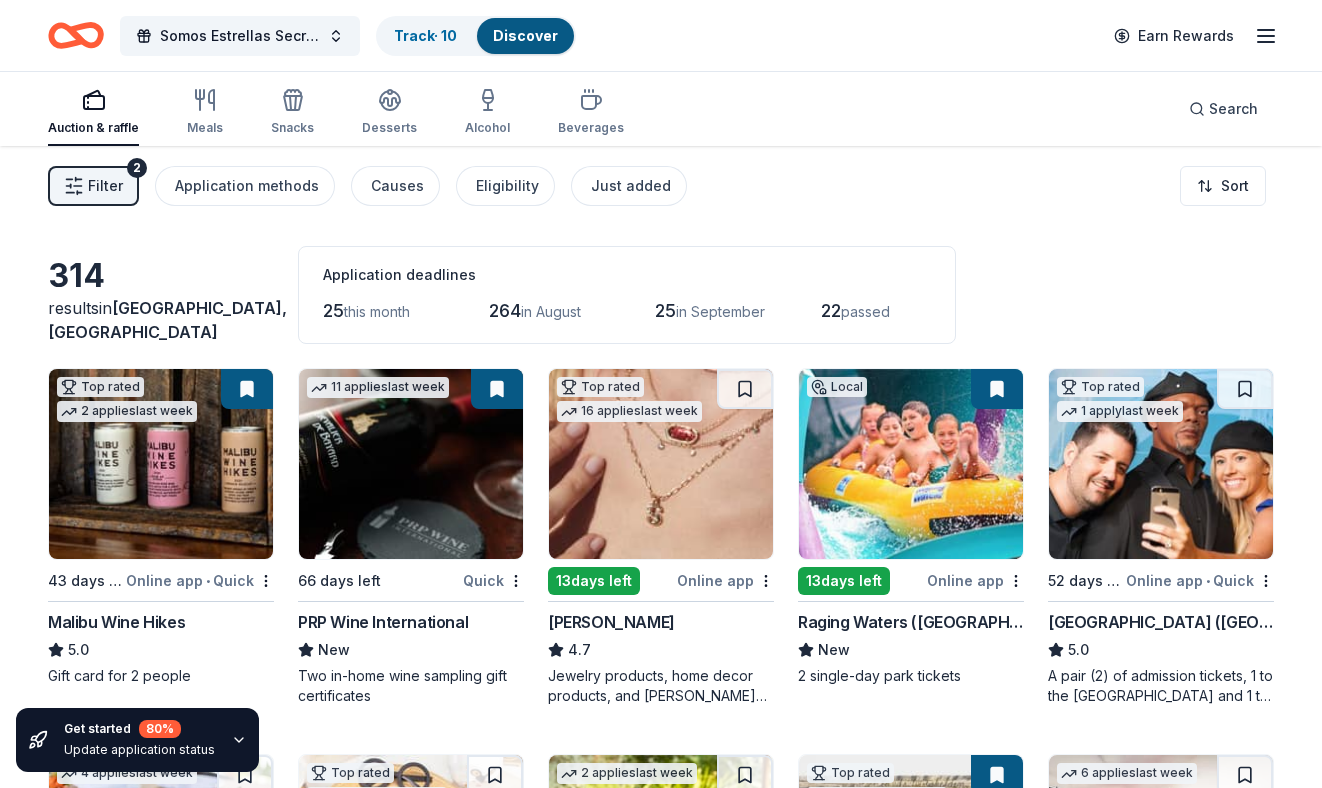 click 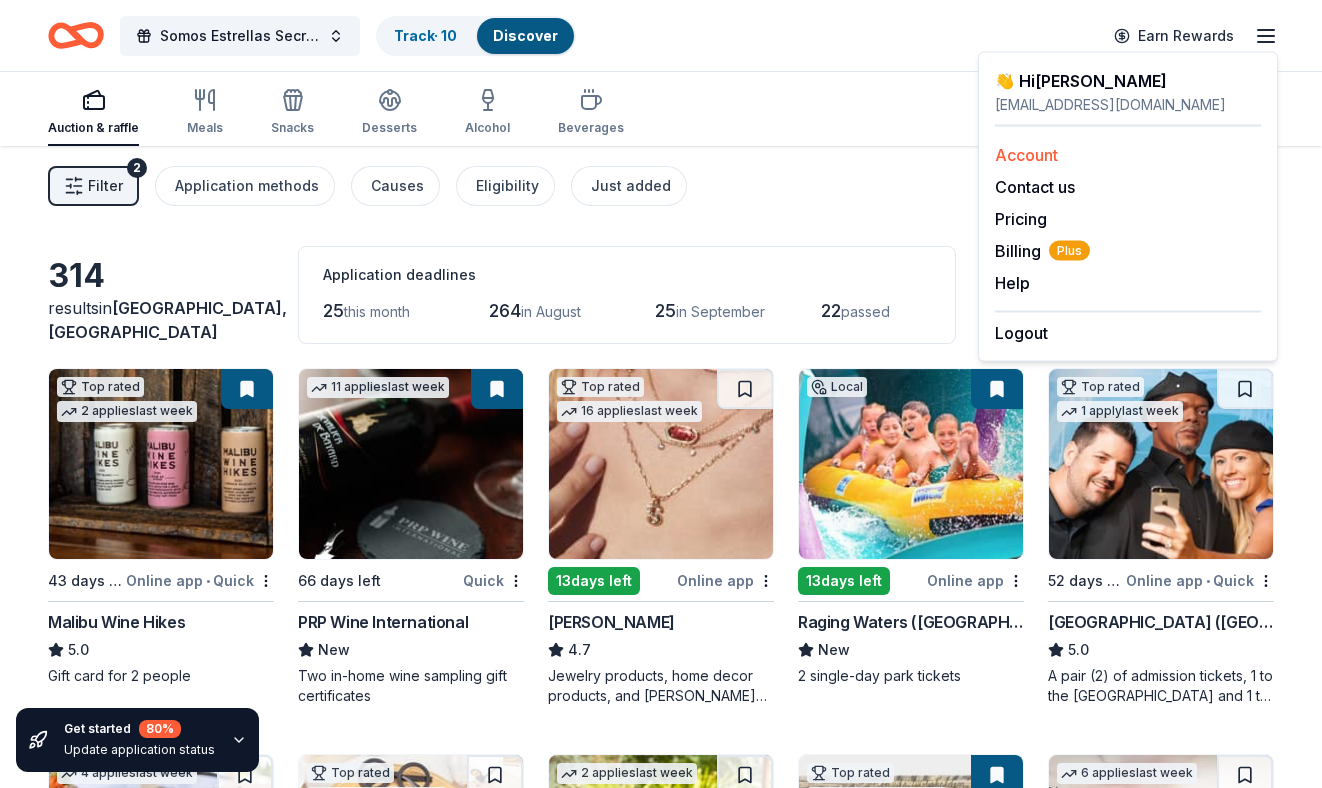 click on "Account" at bounding box center [1026, 155] 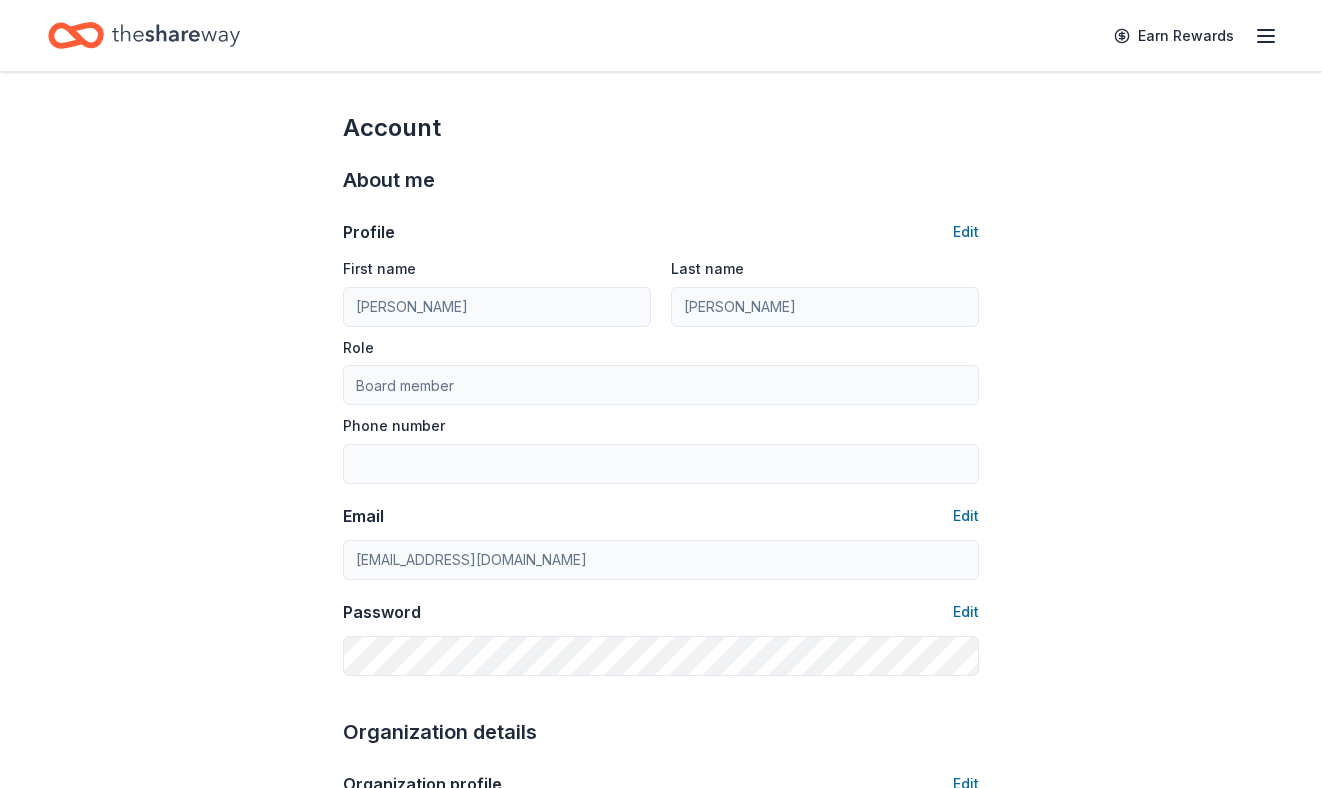 scroll, scrollTop: 1215, scrollLeft: 0, axis: vertical 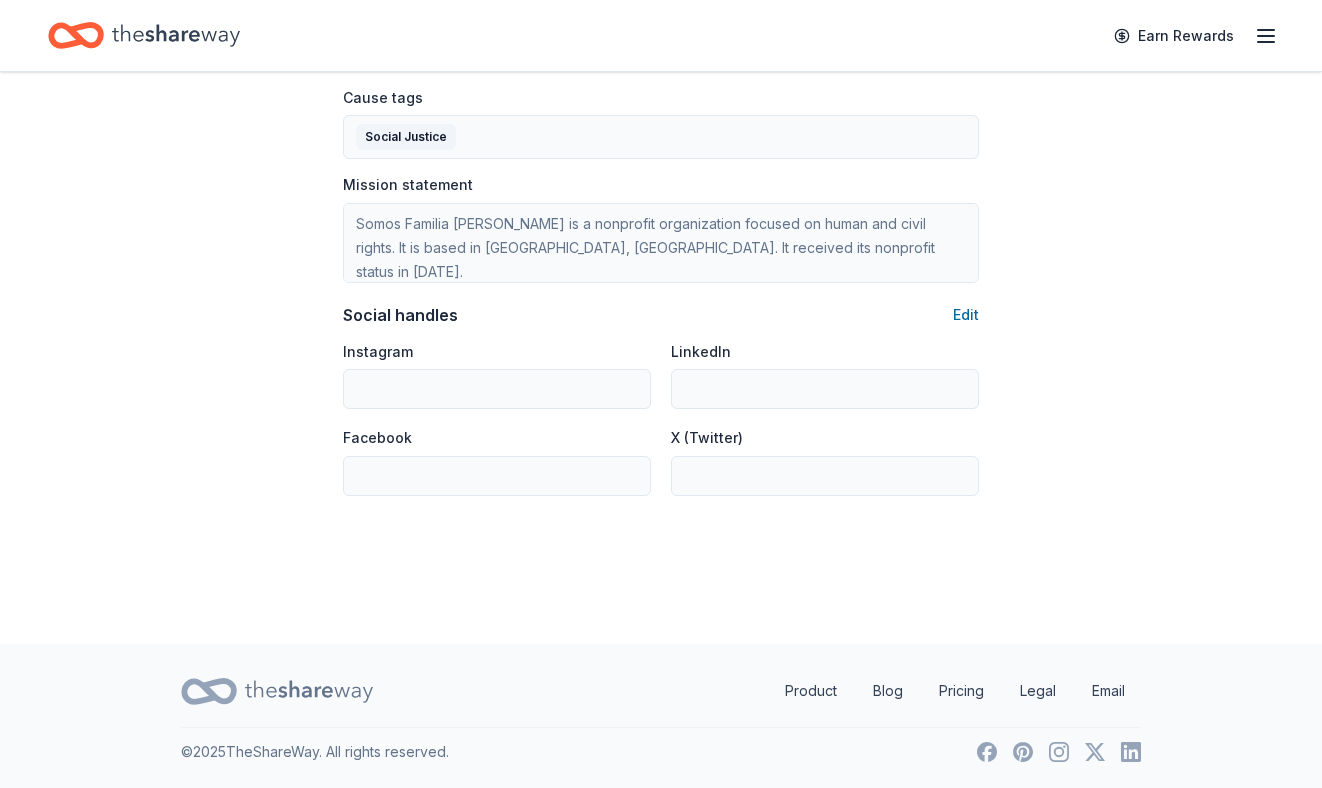 click 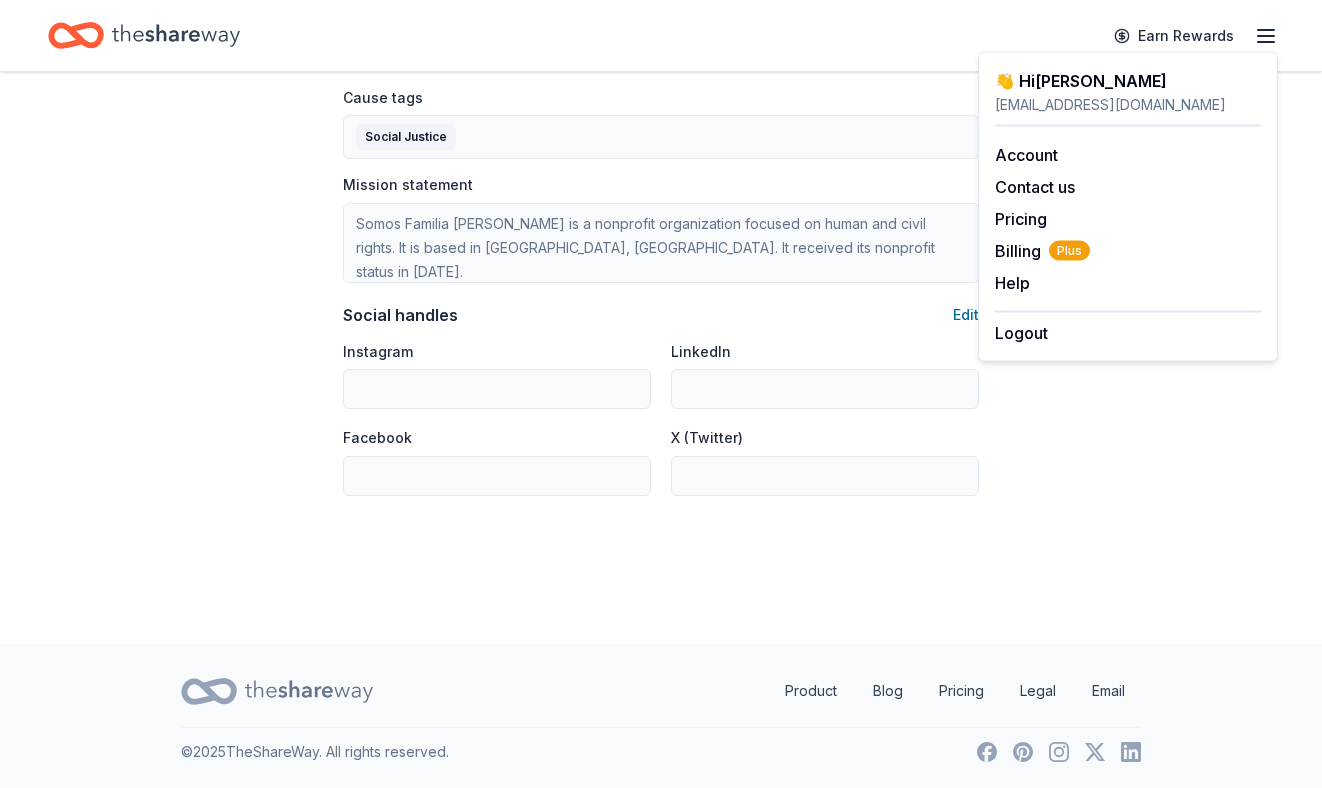 click on "Account About me Profile Edit First name Kevin Last name Perez Role Board member Phone number Email Edit info@somosfamiliavalle.org Password Edit Organization details Organization profile Edit Organization name Somos Familia Valle ZIP code 91352 Website EIN Edit 81-5321059 501(c)(3) Letter Edit About your organization Edit Cause tags Social Justice Mission statement Somos Familia Valle is a nonprofit organization focused on human and civil rights. It is based in Mission Hills, CA. It received its nonprofit status in 2017. Social handles Edit Instagram LinkedIn Facebook X (Twitter)" at bounding box center (661, -250) 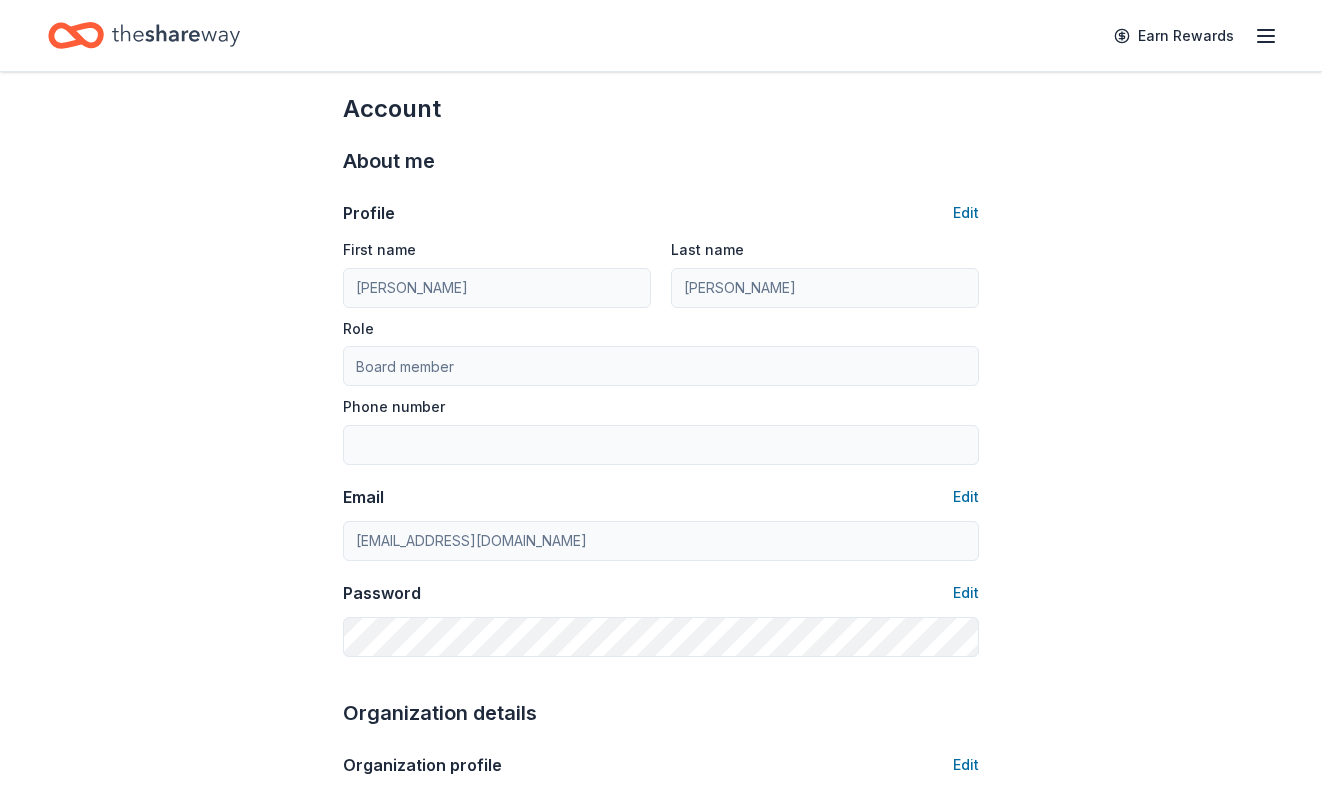 scroll, scrollTop: 0, scrollLeft: 0, axis: both 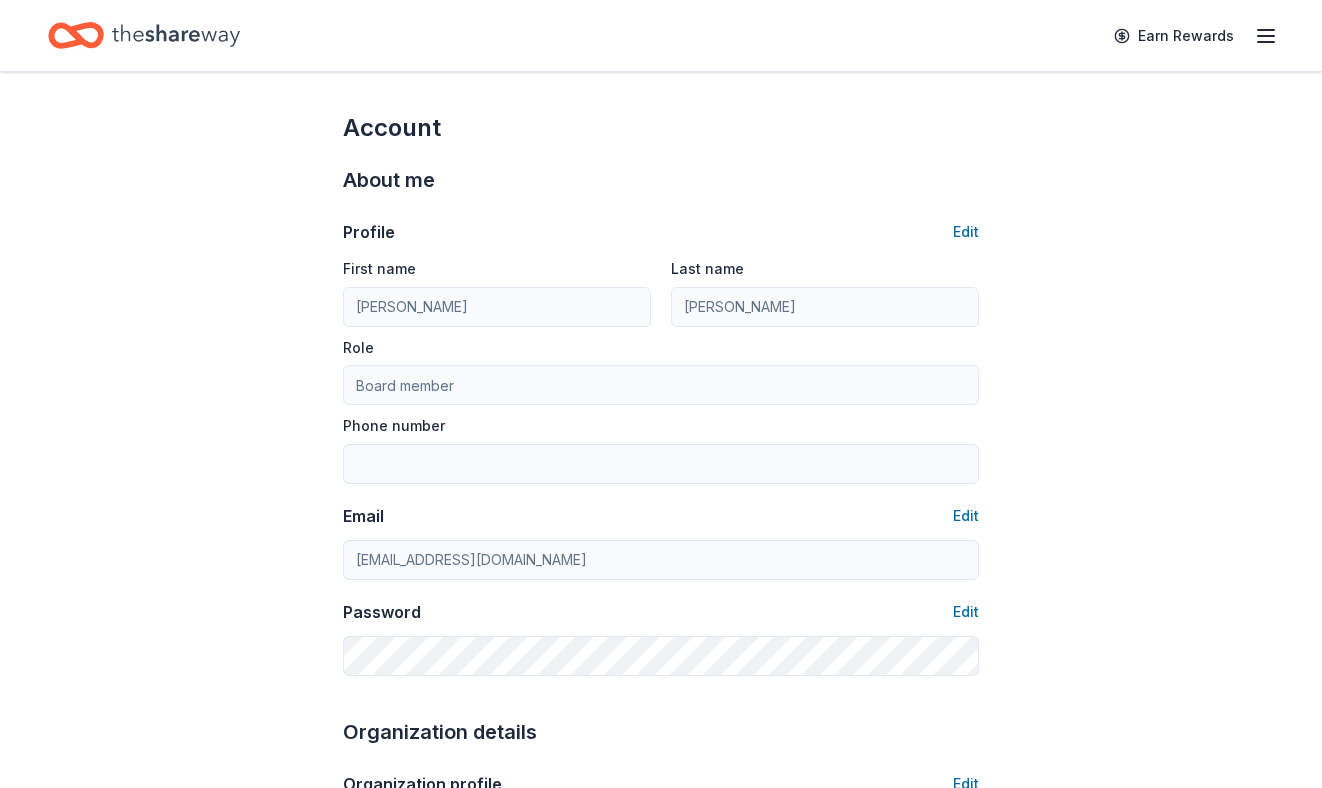 click 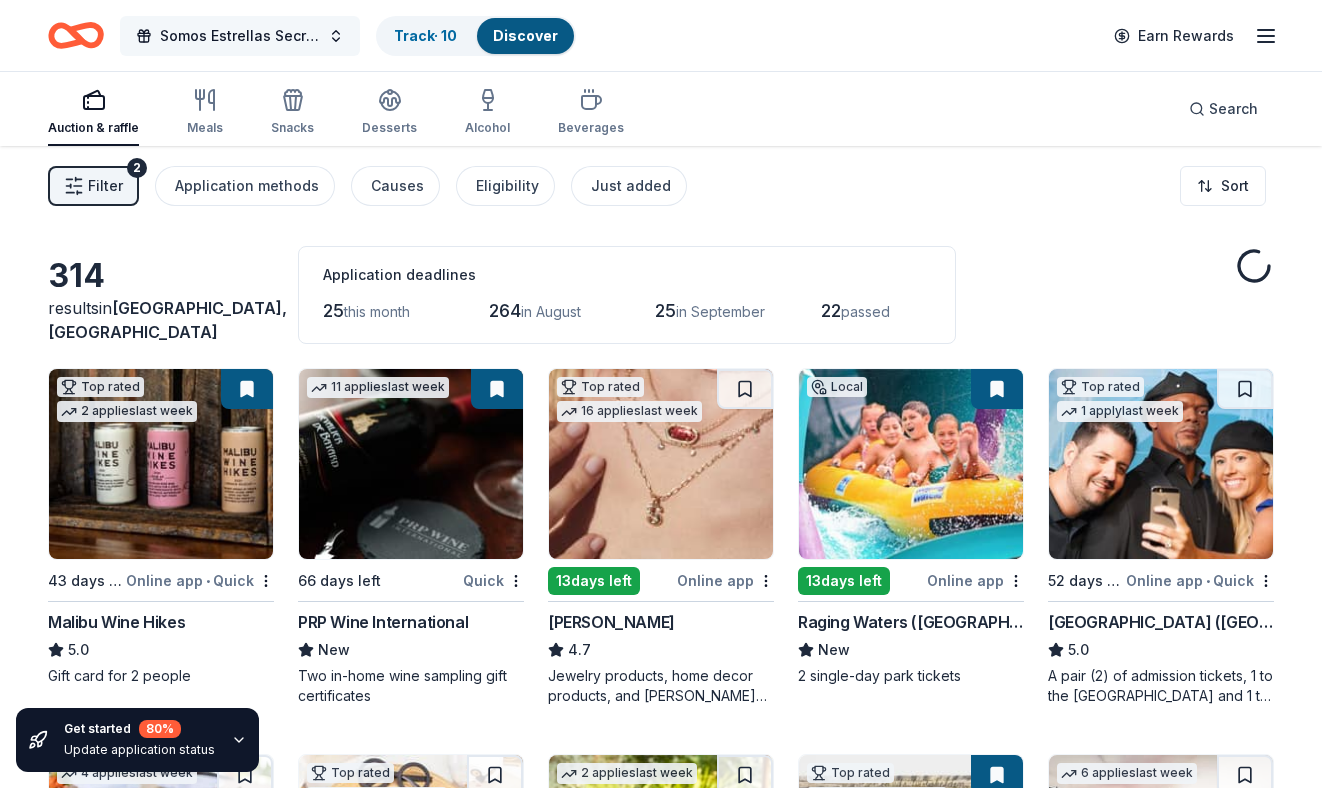 click on "Somos Estrellas Secret Garden Gala" at bounding box center [240, 36] 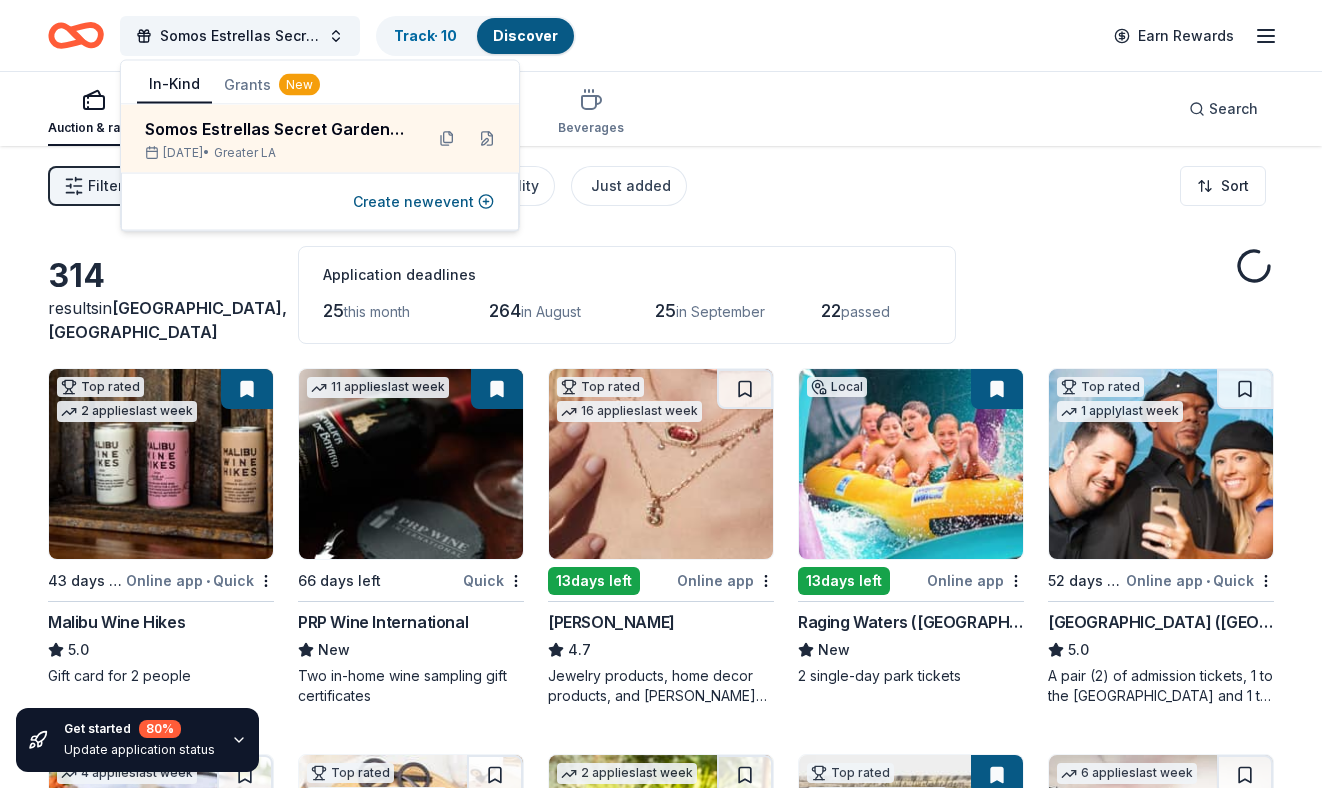 click 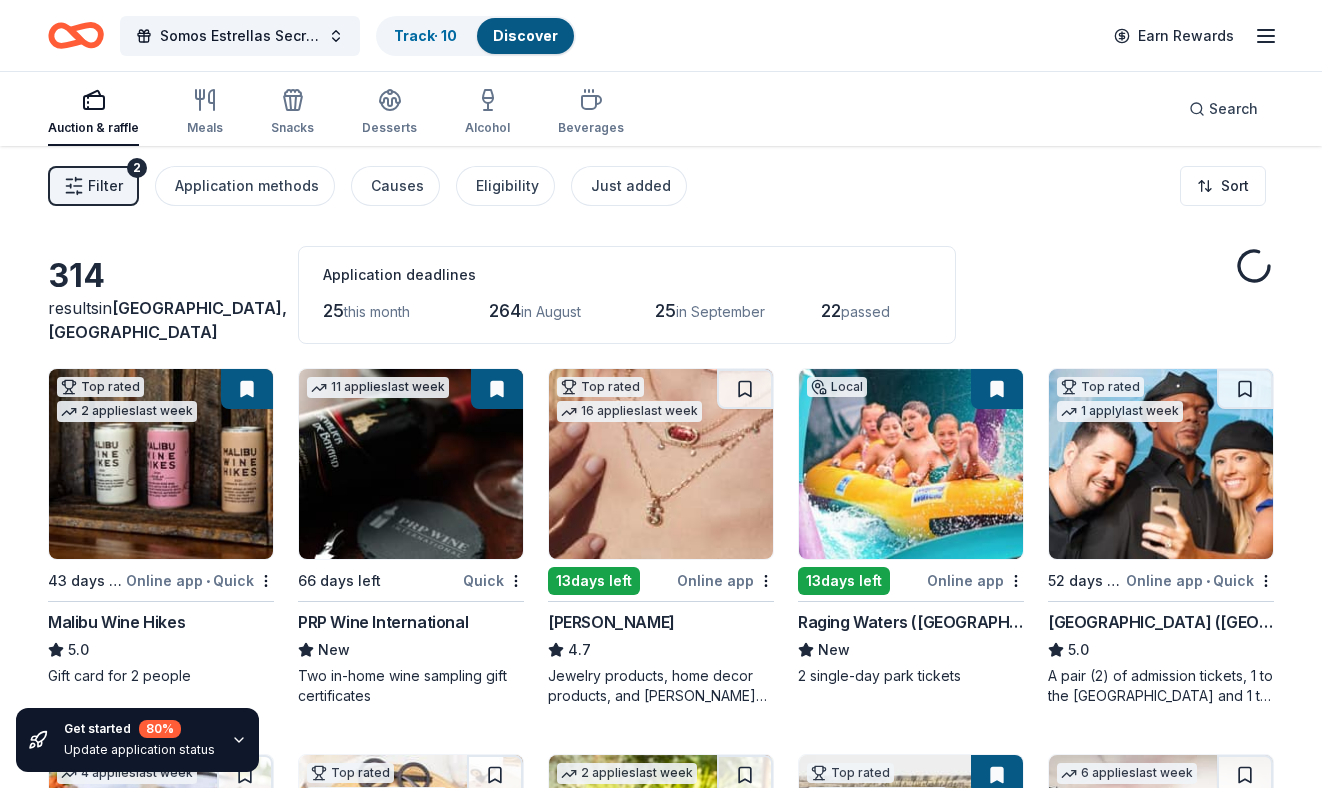 click 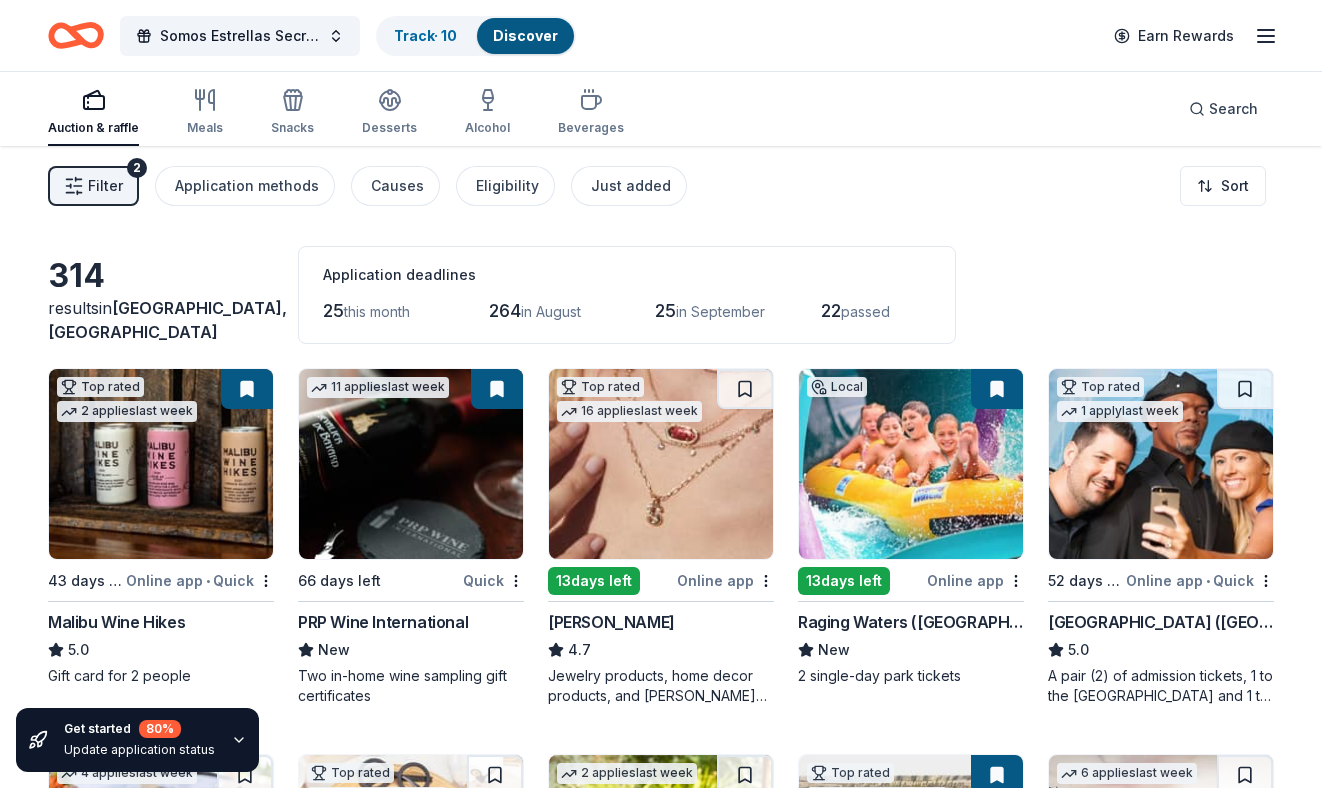 click 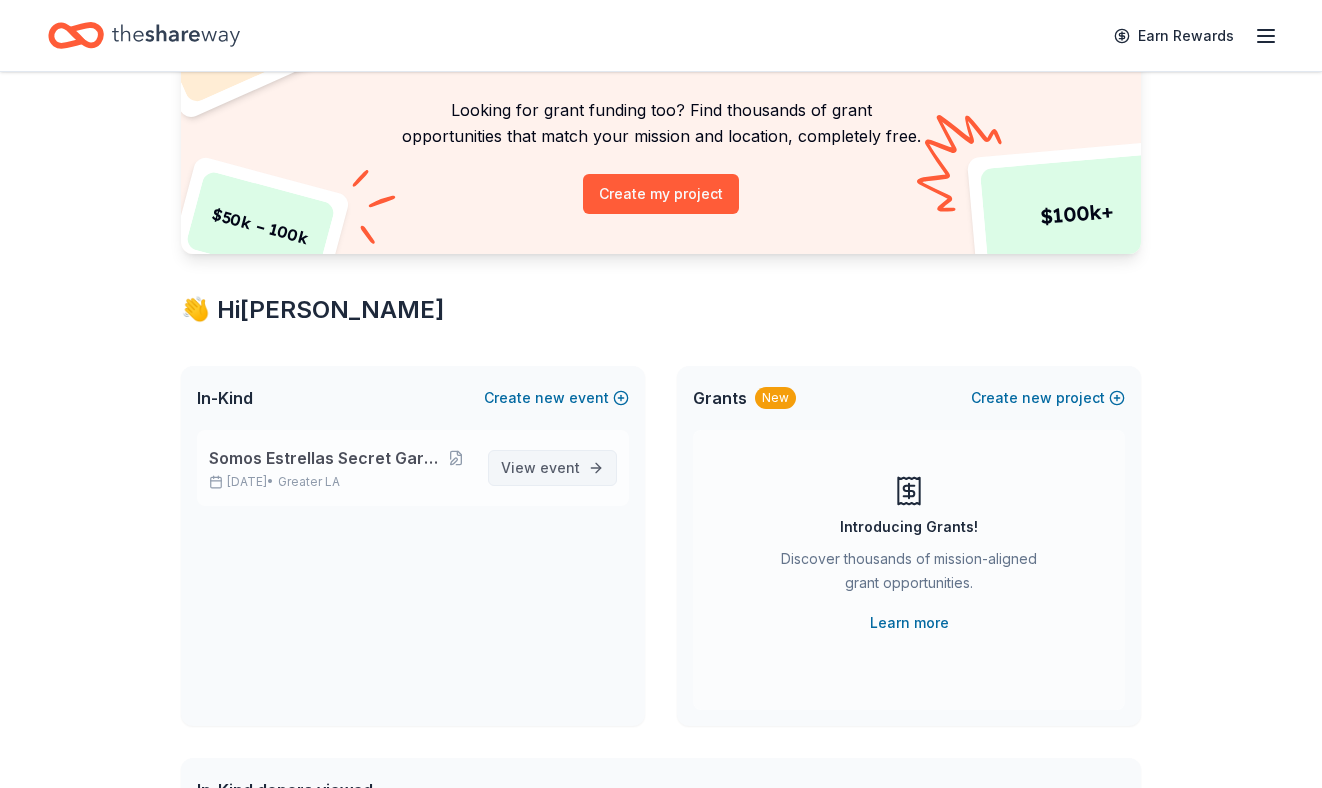 scroll, scrollTop: 148, scrollLeft: 0, axis: vertical 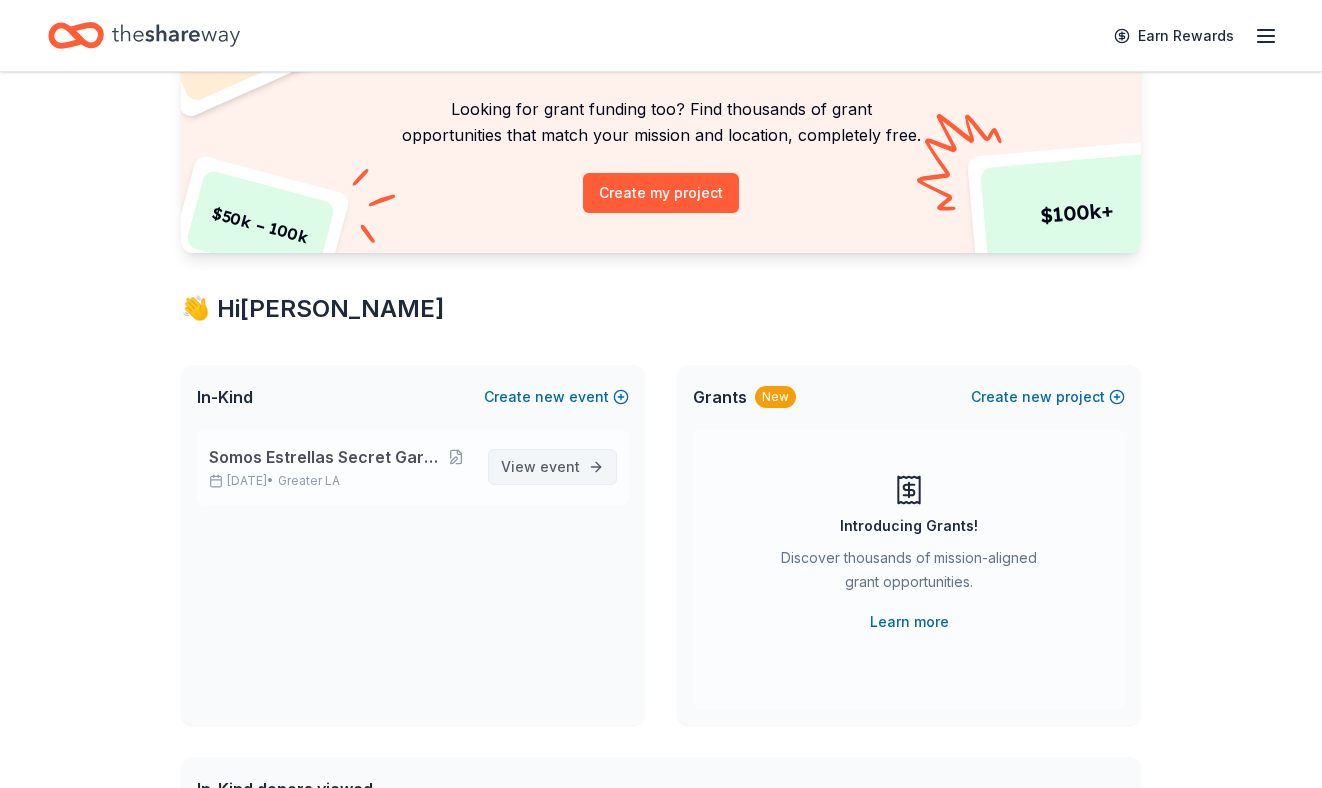 click on "View   event" at bounding box center (552, 467) 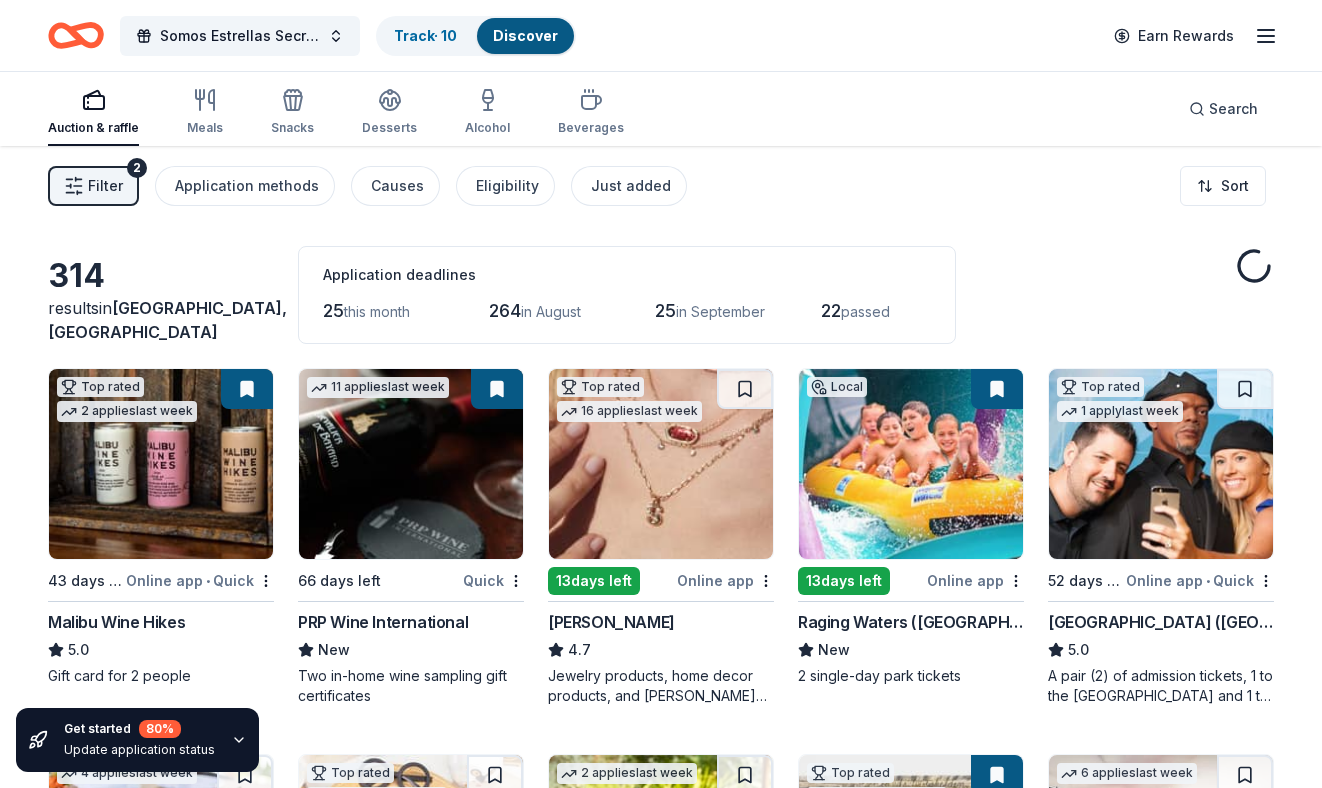 click at bounding box center [661, 464] 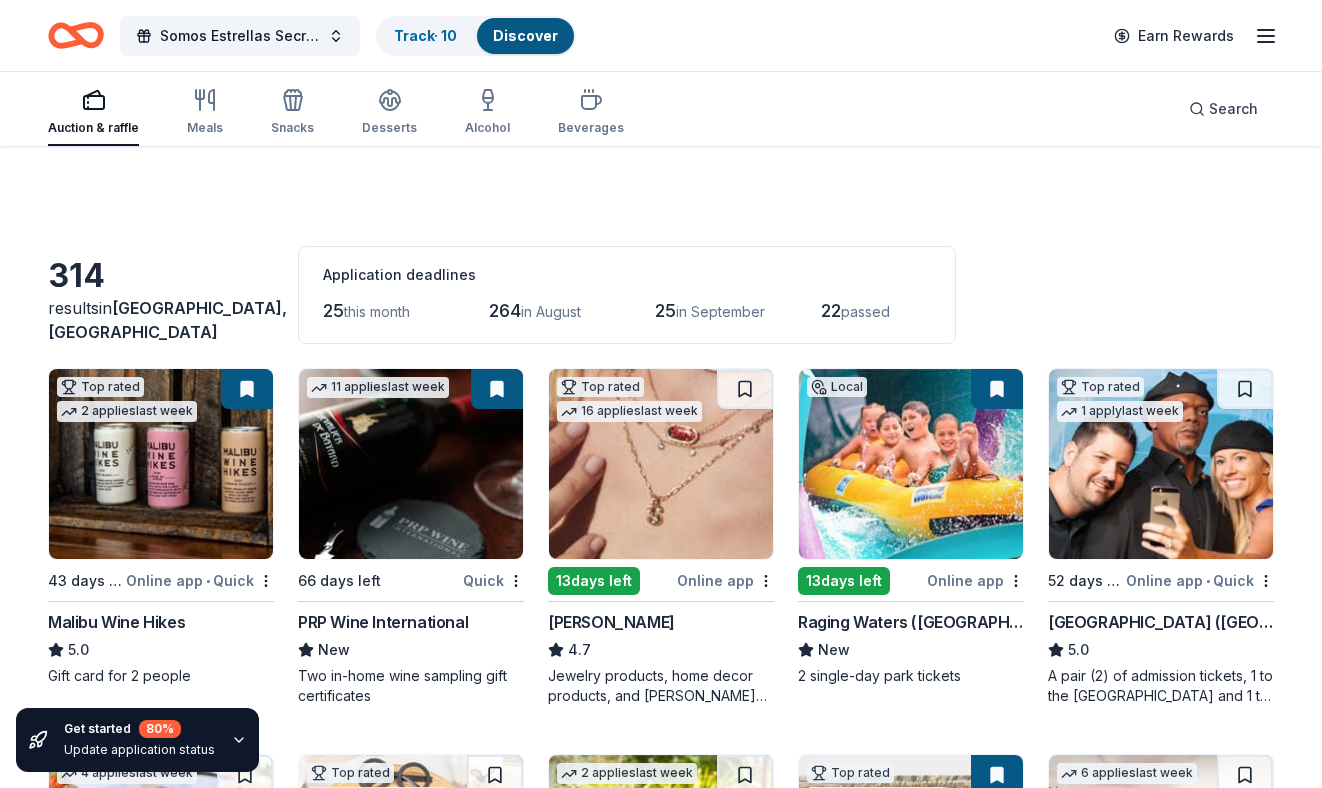 scroll, scrollTop: 1196, scrollLeft: 0, axis: vertical 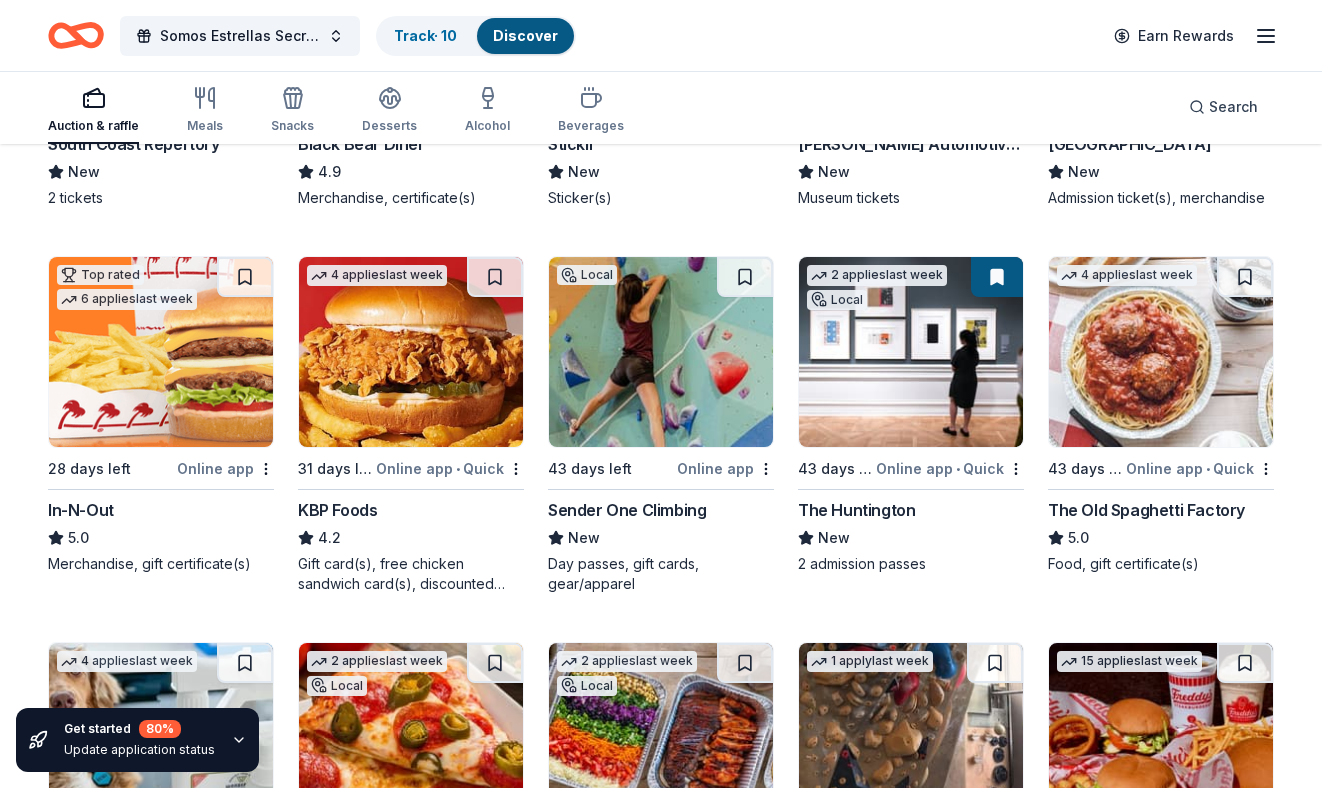 click on "Get started 80 % Update application status" at bounding box center (137, 740) 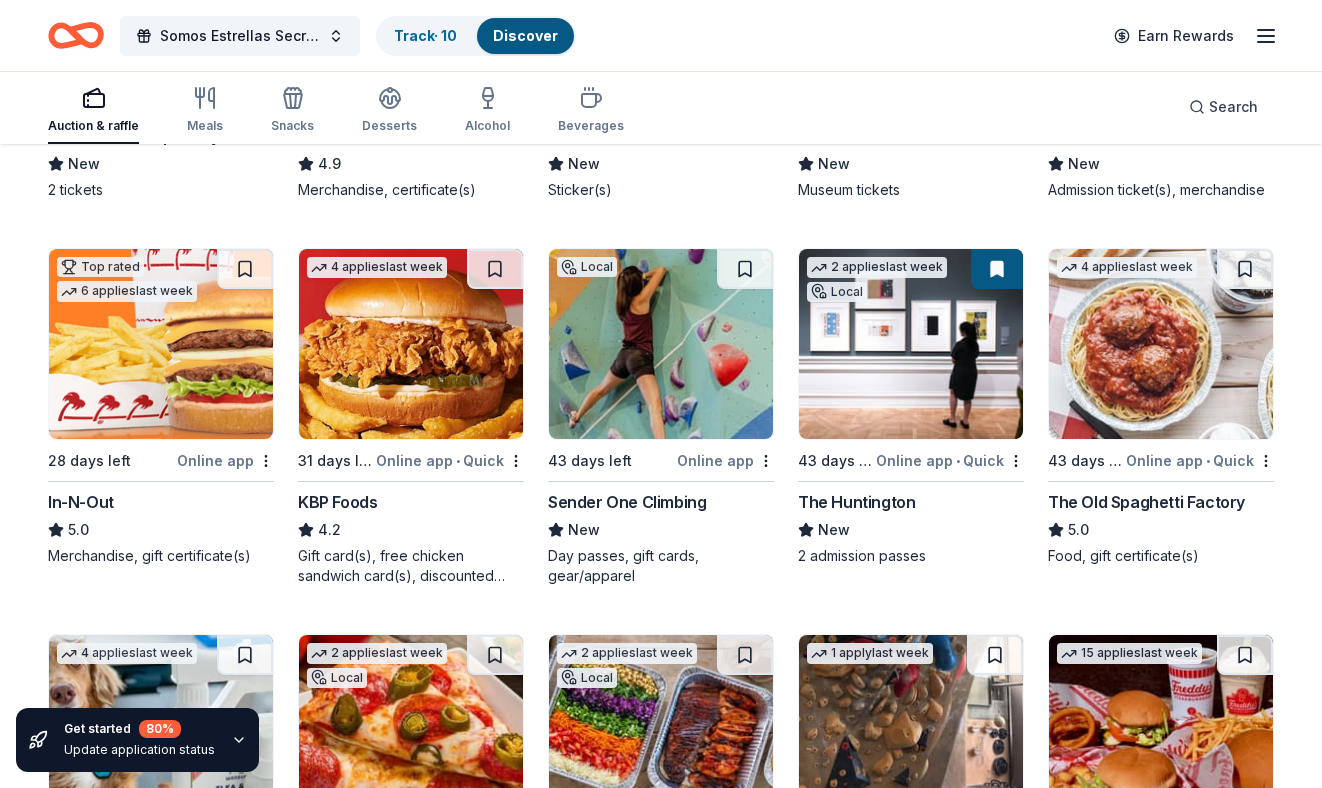 scroll, scrollTop: 1992, scrollLeft: 0, axis: vertical 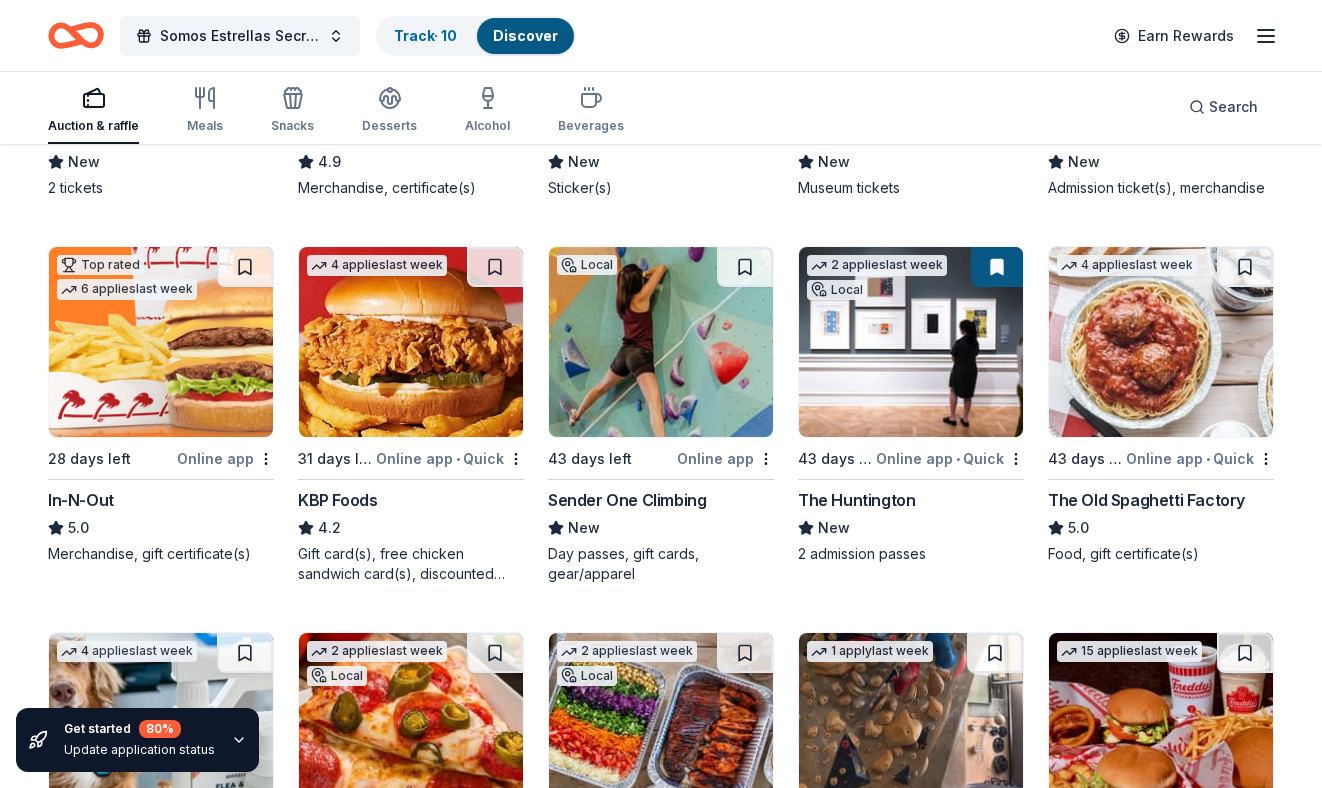 click 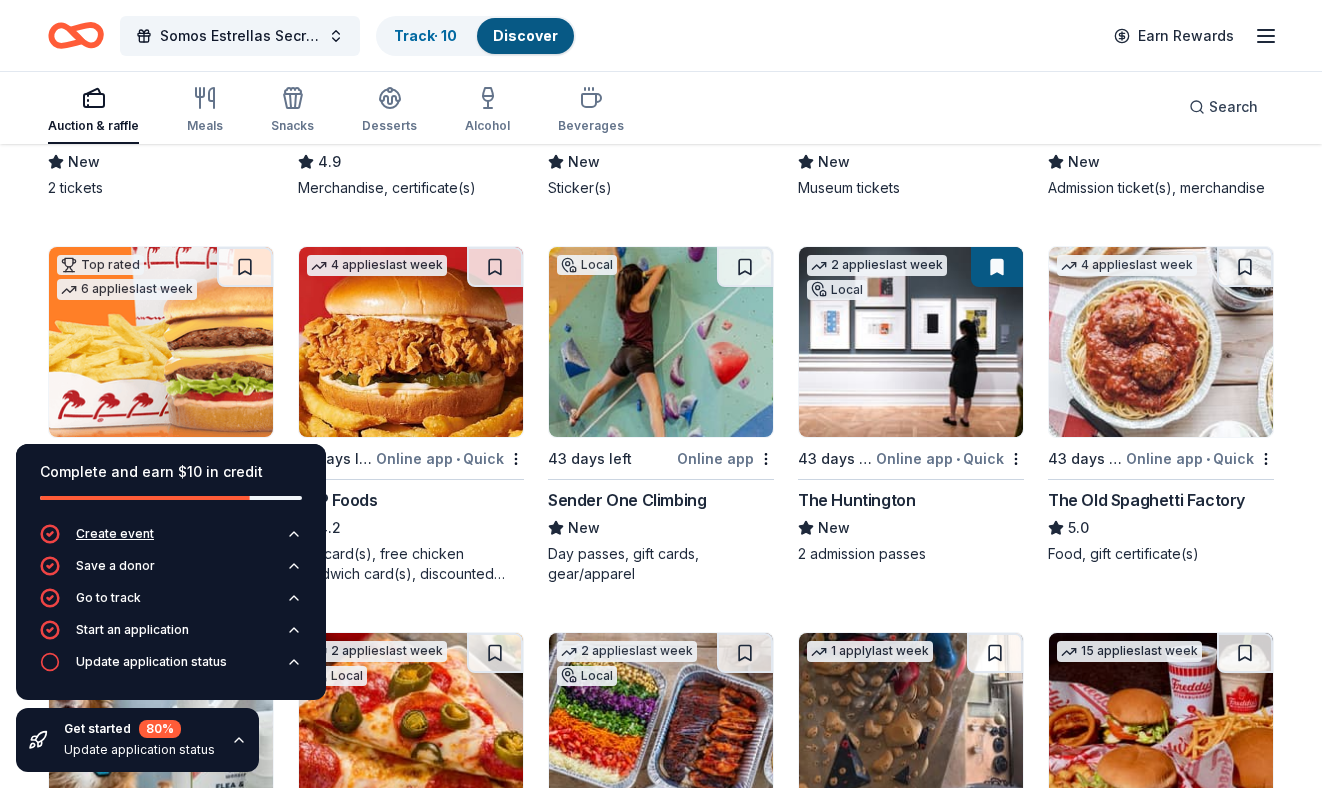 click on "Create event" at bounding box center [115, 534] 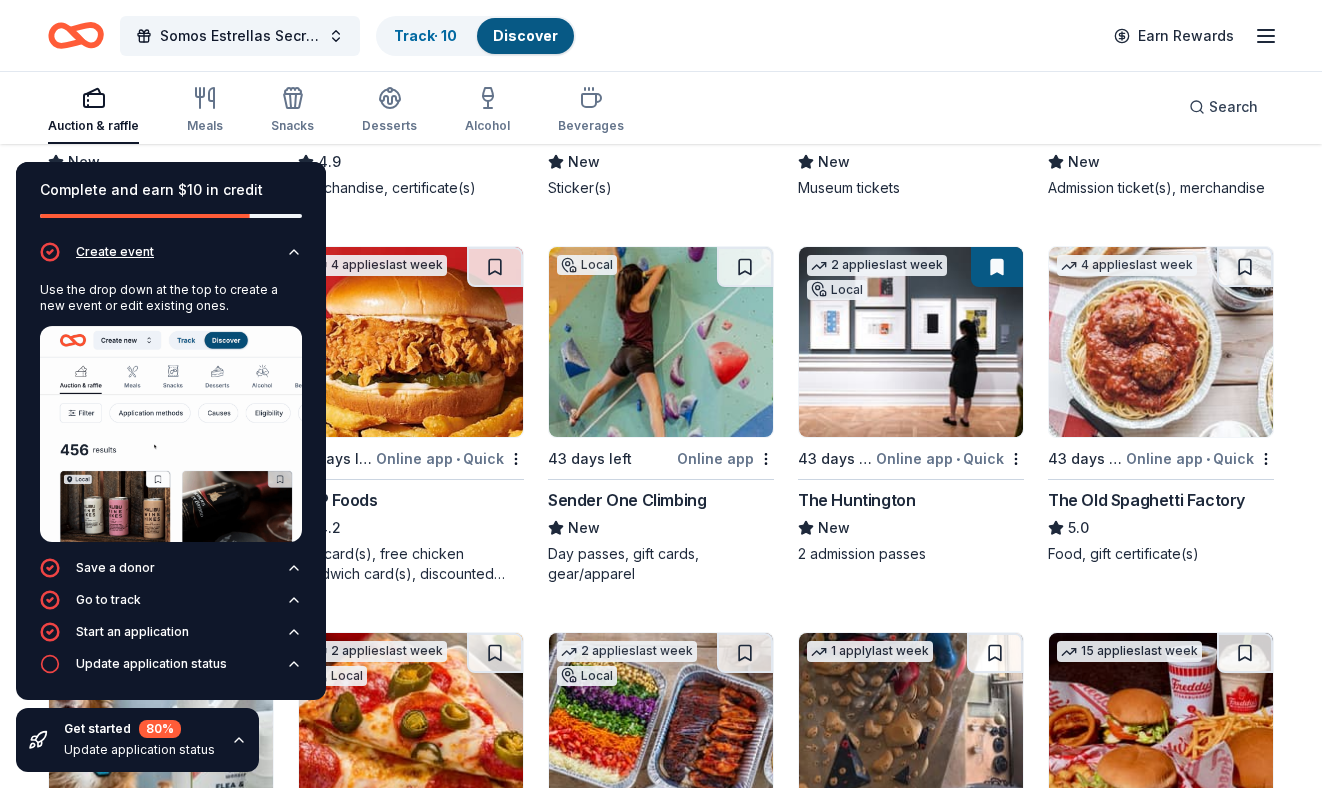click on "Create event" at bounding box center (171, 258) 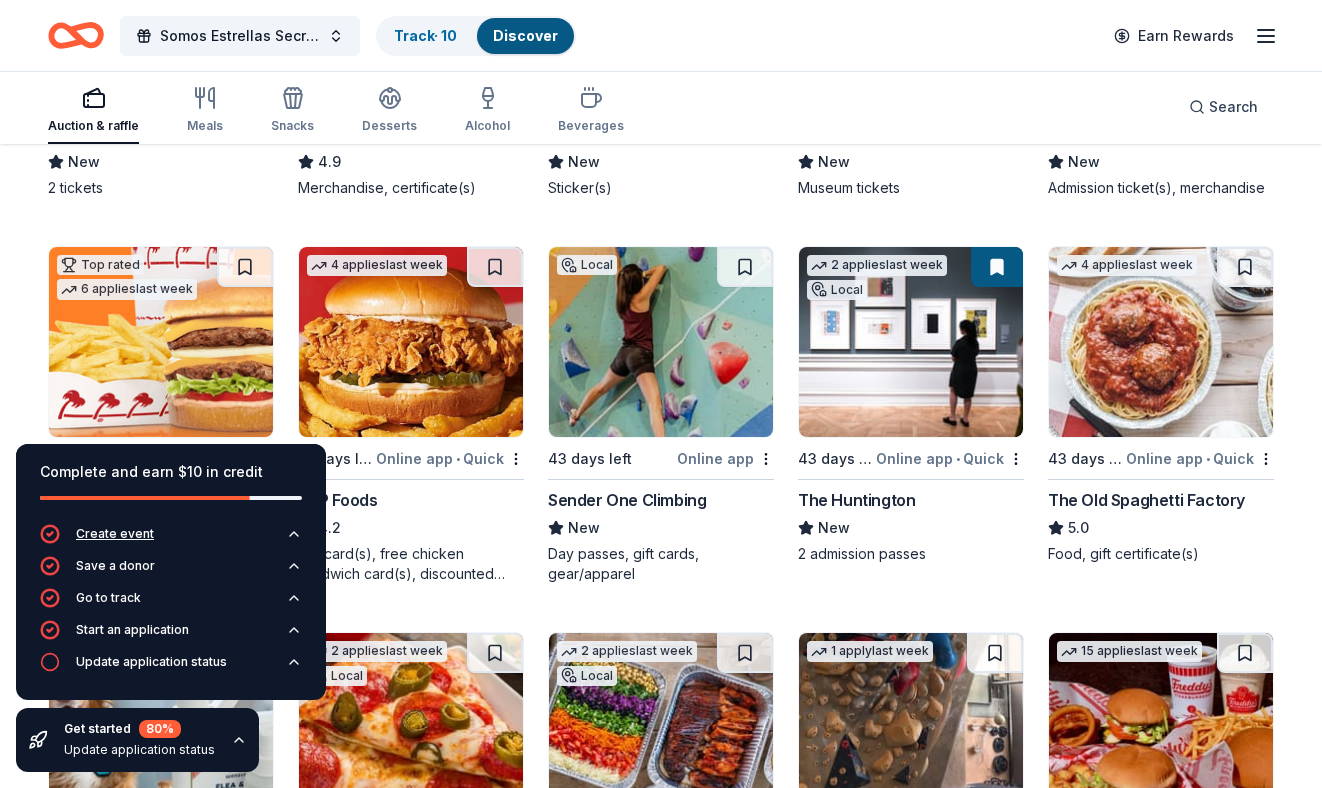 click on "Create event" at bounding box center [115, 534] 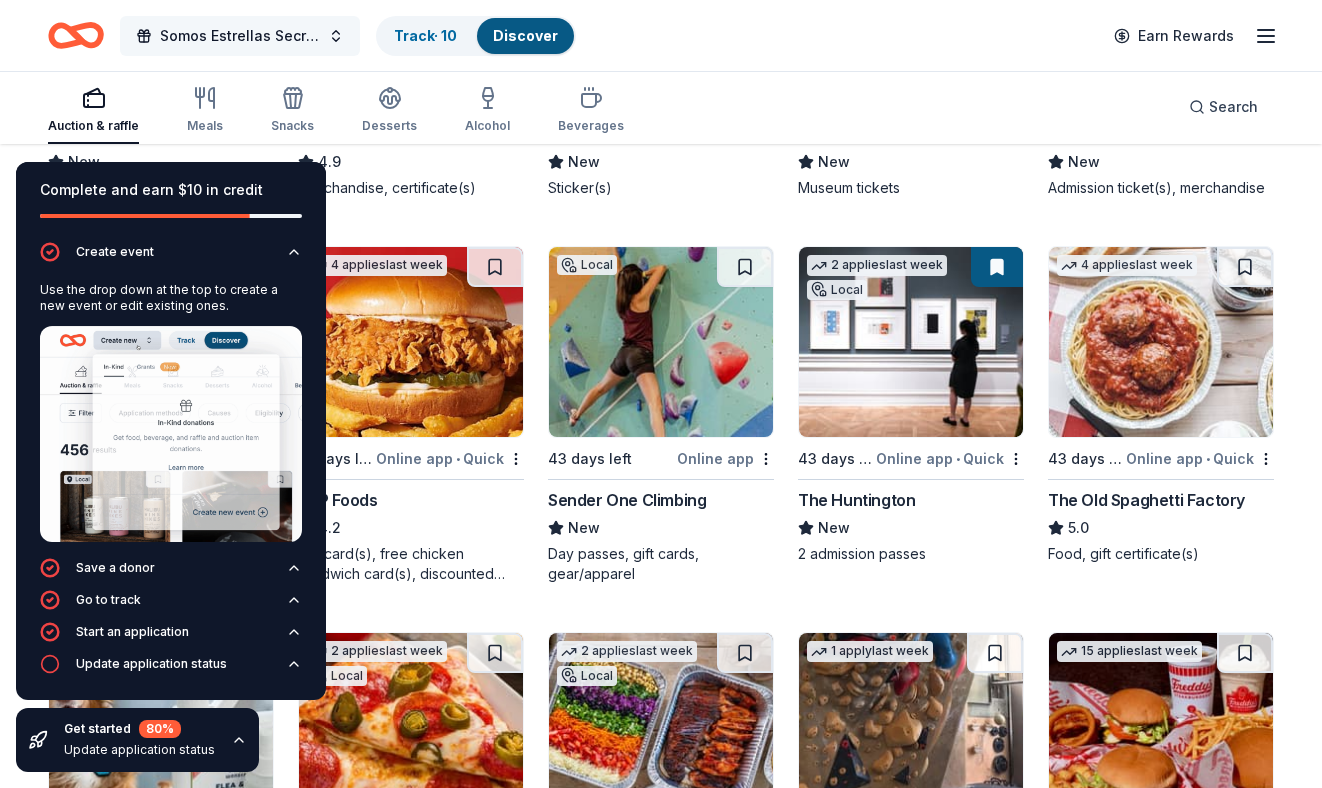 click on "Somos Estrellas Secret Garden Gala" at bounding box center (240, 36) 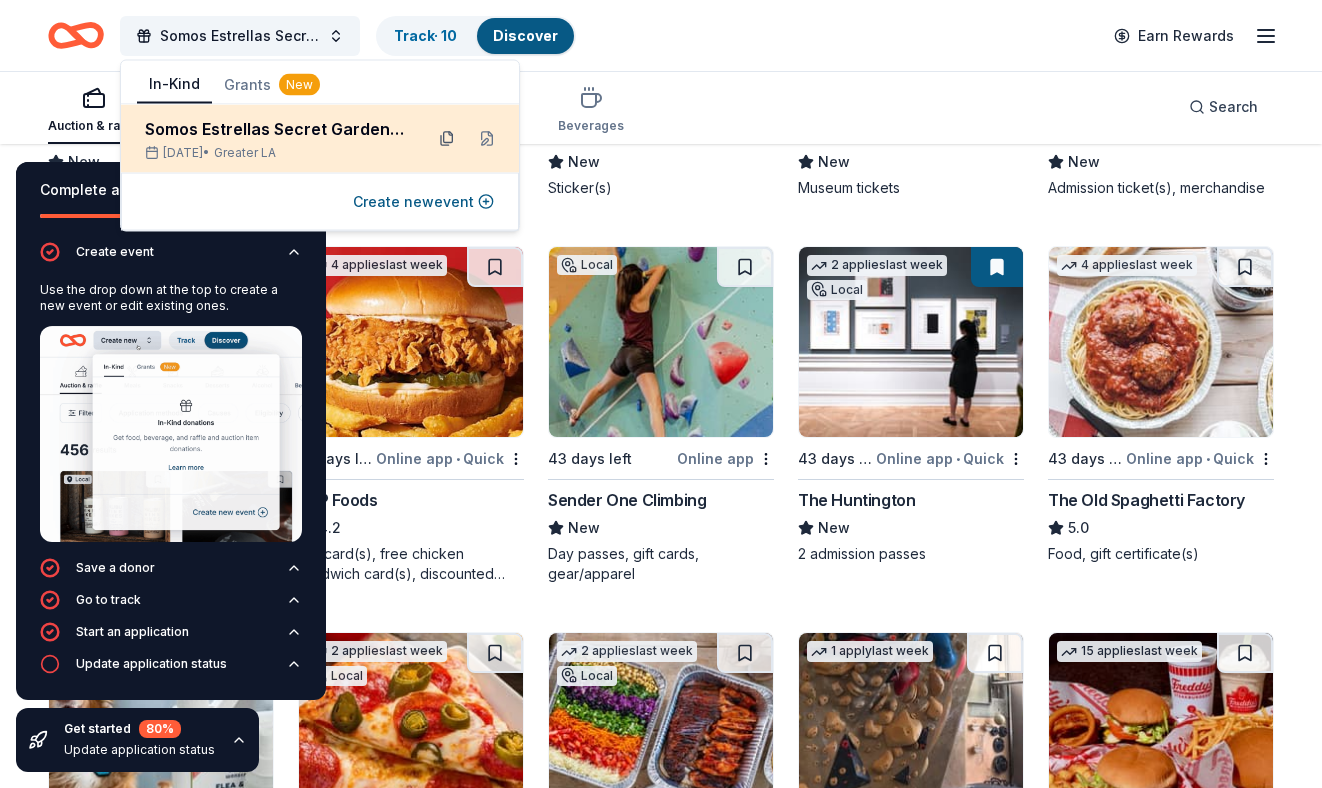 click at bounding box center [447, 139] 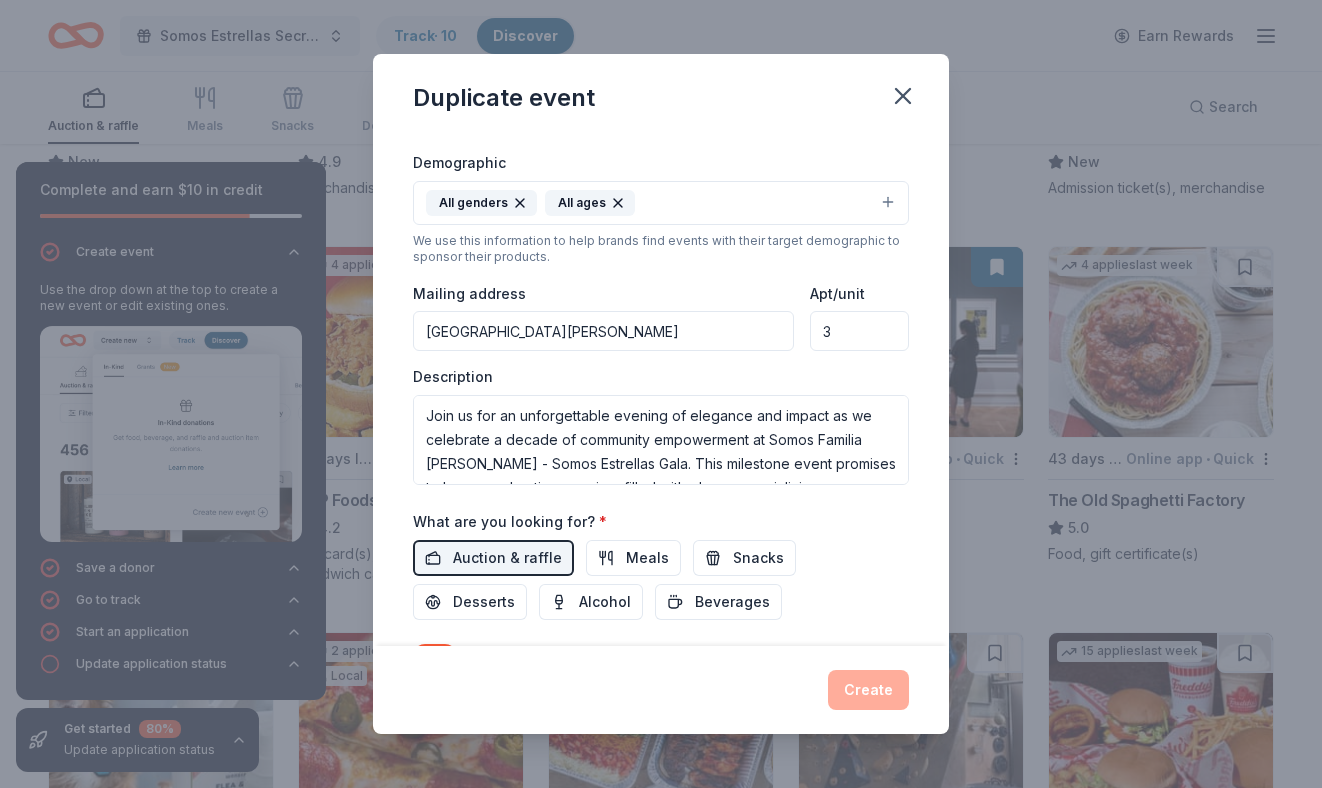 scroll, scrollTop: 364, scrollLeft: 0, axis: vertical 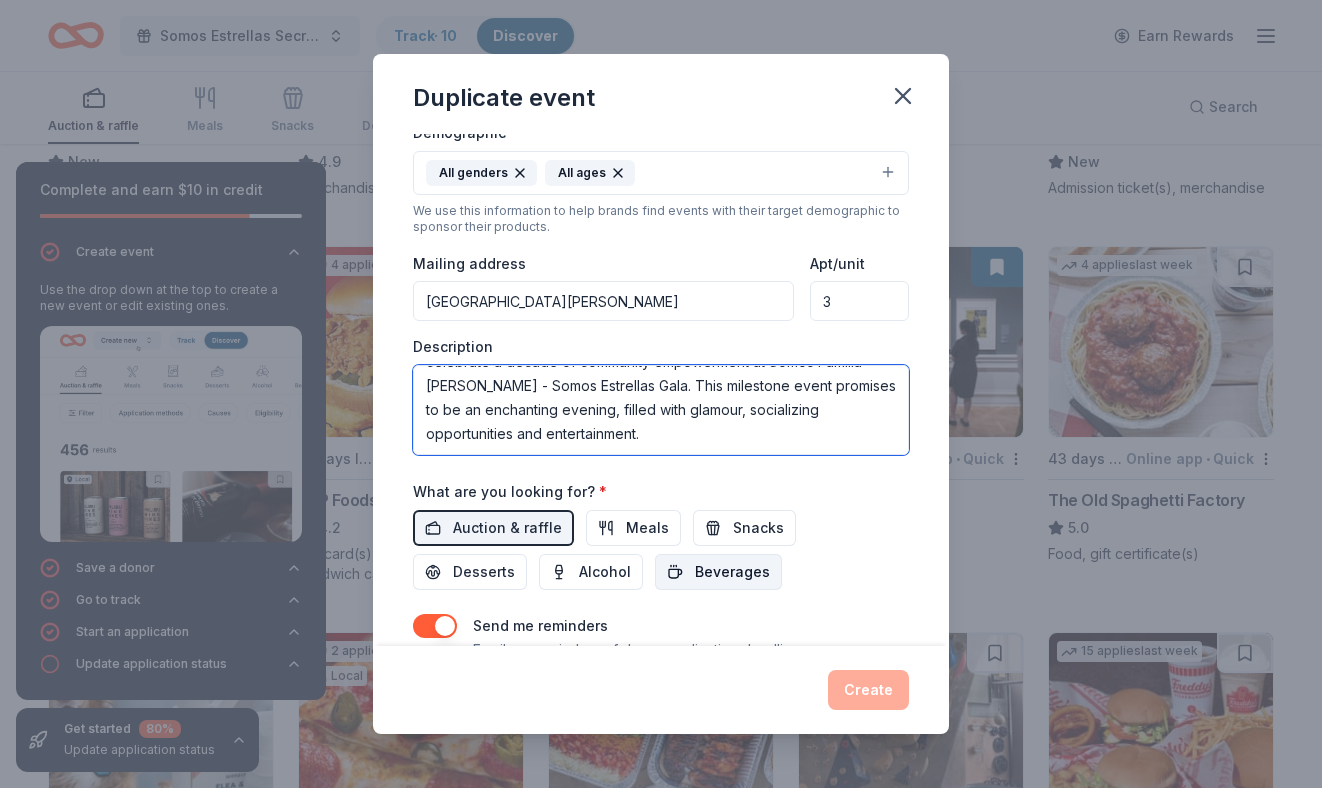 drag, startPoint x: 427, startPoint y: 381, endPoint x: 624, endPoint y: 578, distance: 278.60007 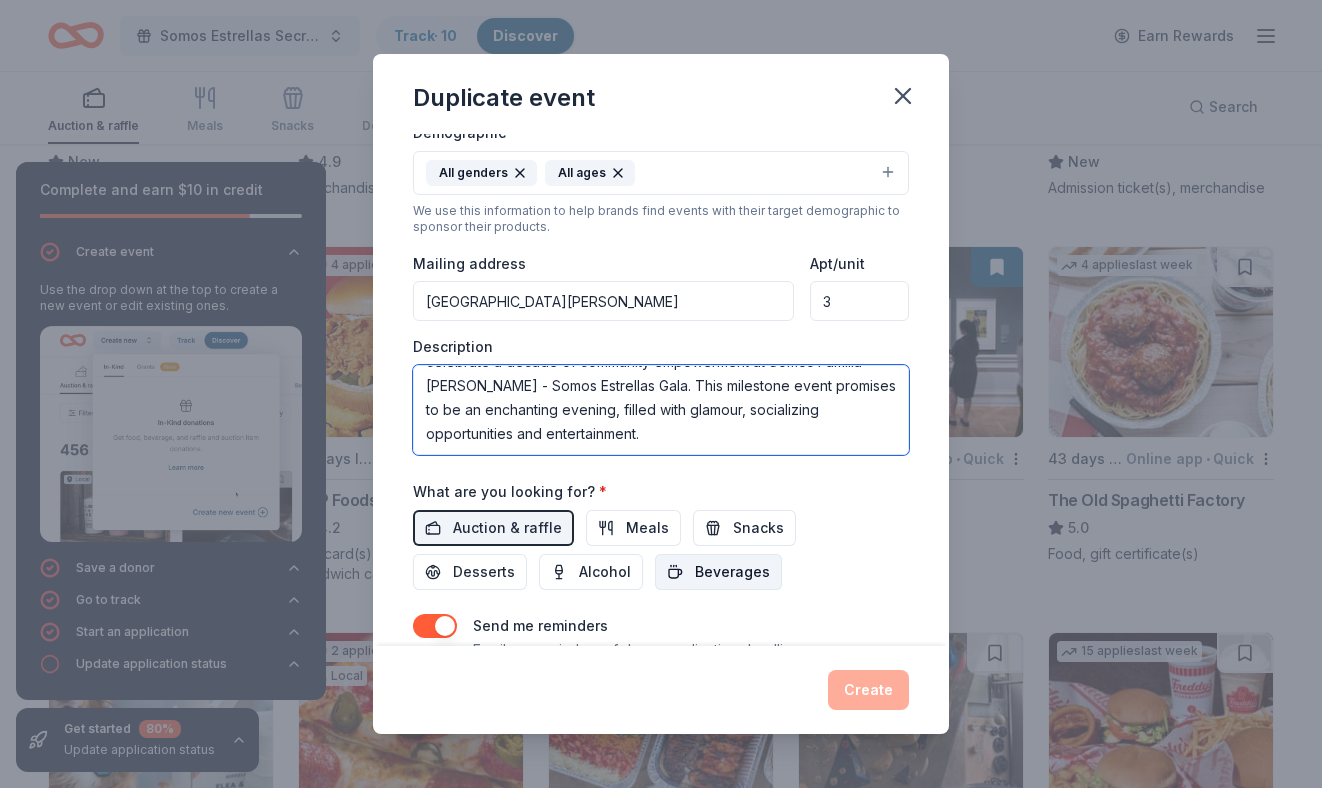 click on "Event name * Somos Estrellas Secret Garden Gala 34 /100 Event website https://www.somosestrellas.org/ Attendance * 180 Date * Pick a date ZIP code * 91352 Event type * Fundraiser Demographic All genders All ages We use this information to help brands find events with their target demographic to sponsor their products. Mailing address 12411 Sheldon Street, Los Angeles, CA, 91352 Apt/unit 3 Description Join us for an unforgettable evening of elegance and impact as we celebrate a decade of community empowerment at Somos Familia Valle's - Somos Estrellas Gala. This milestone event promises to be an enchanting evening, filled with glamour, socializing opportunities and entertainment. What are you looking for? * Auction & raffle Meals Snacks Desserts Alcohol Beverages Send me reminders Email me reminders of donor application deadlines Recurring event" at bounding box center (661, 234) 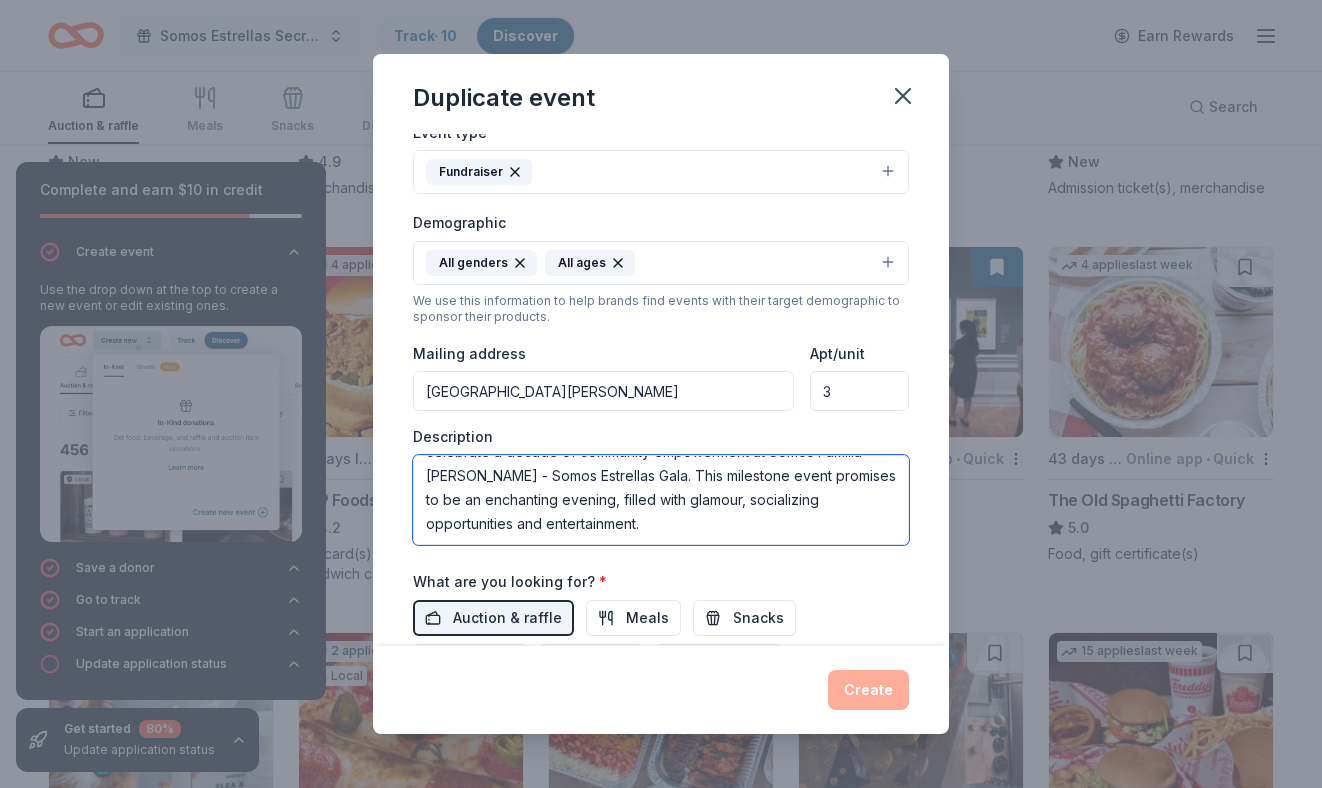 scroll, scrollTop: 277, scrollLeft: 0, axis: vertical 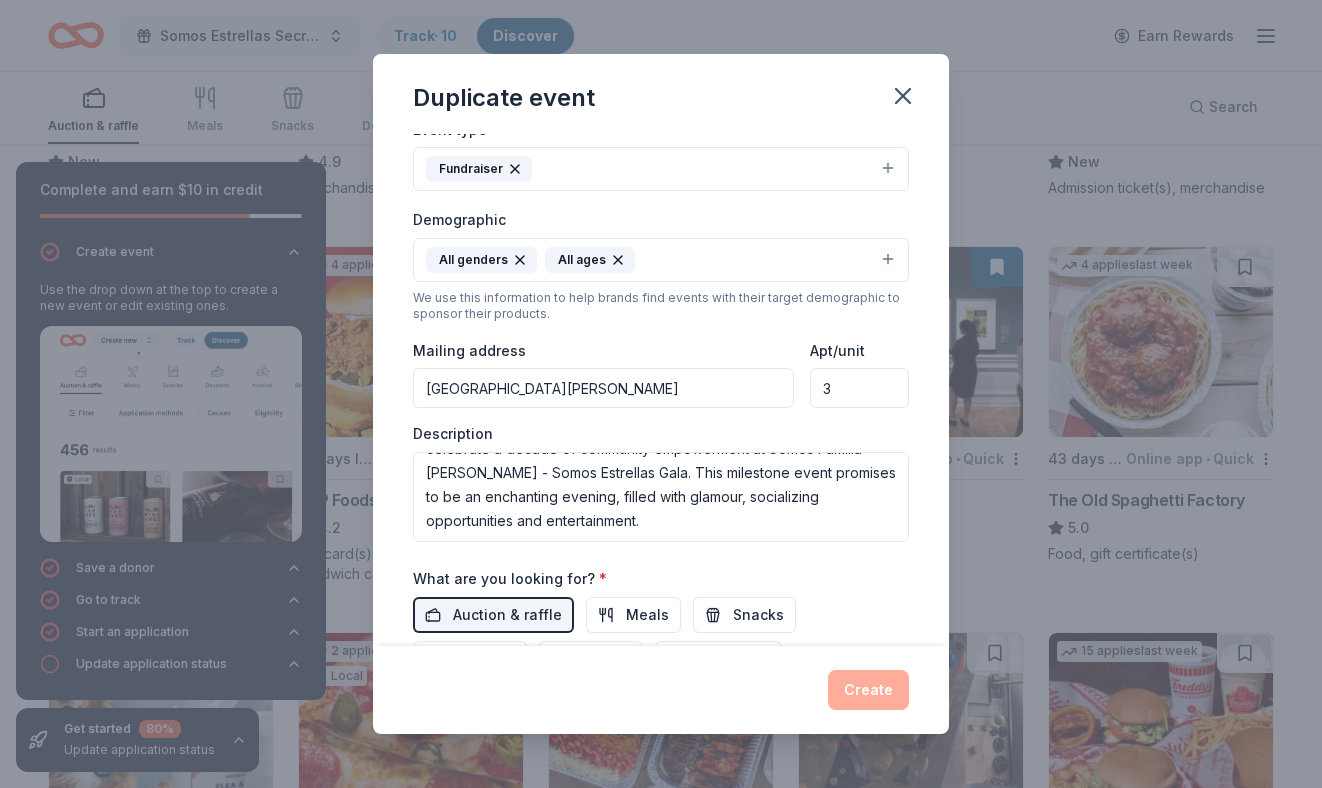 click on "12411 Sheldon Street, Los Angeles, CA, 91352" at bounding box center [603, 388] 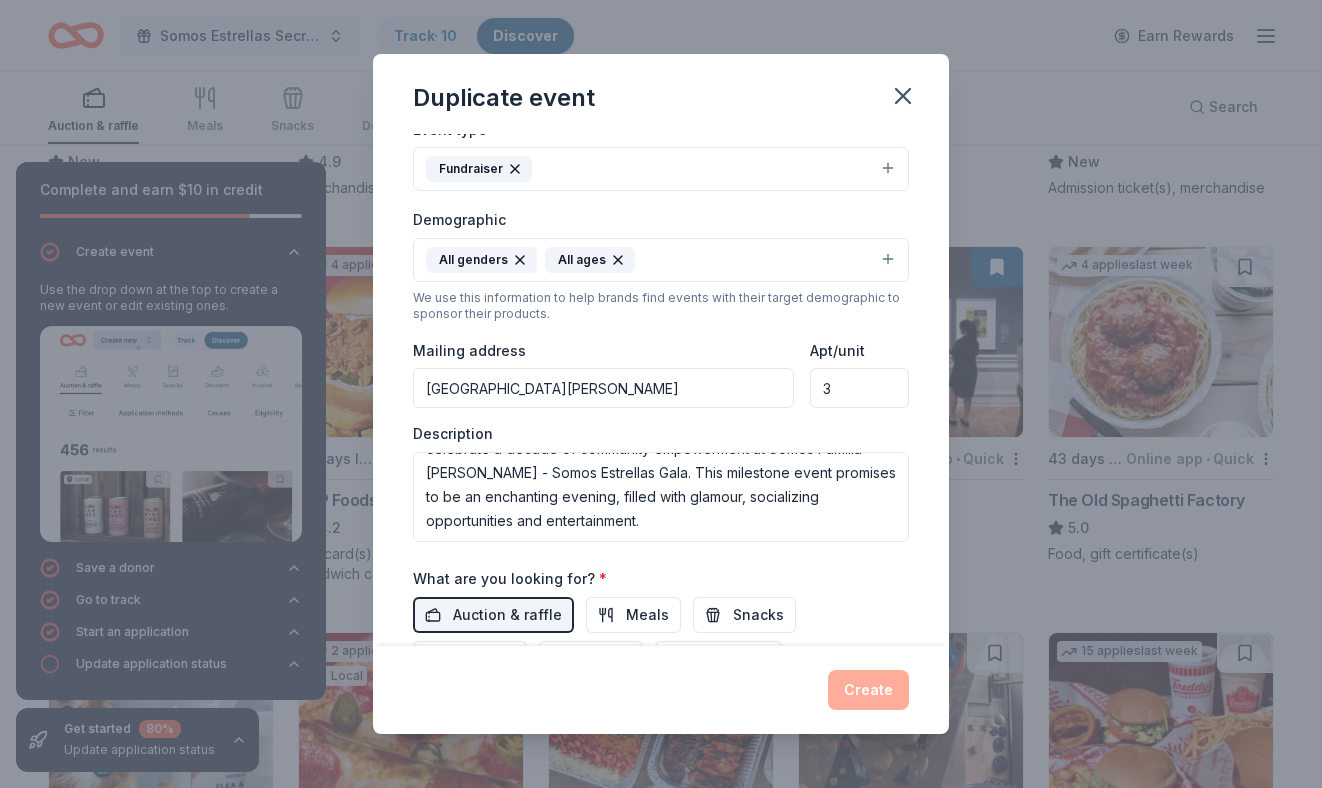 click on "12411 Sheldon Street, Los Angeles, CA, 91352" at bounding box center [603, 388] 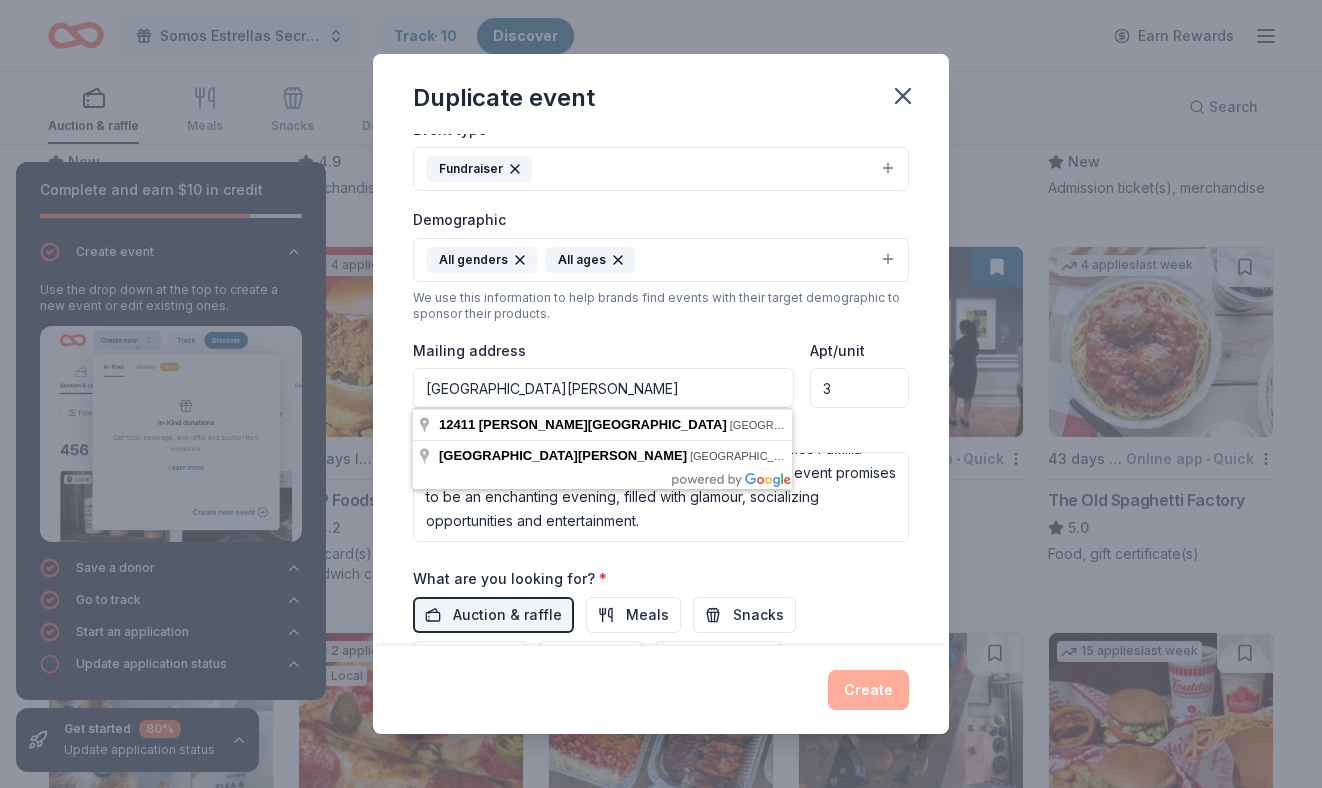 click on "12411 Sheldon Street, Los Angeles, CA, 91352" at bounding box center [603, 388] 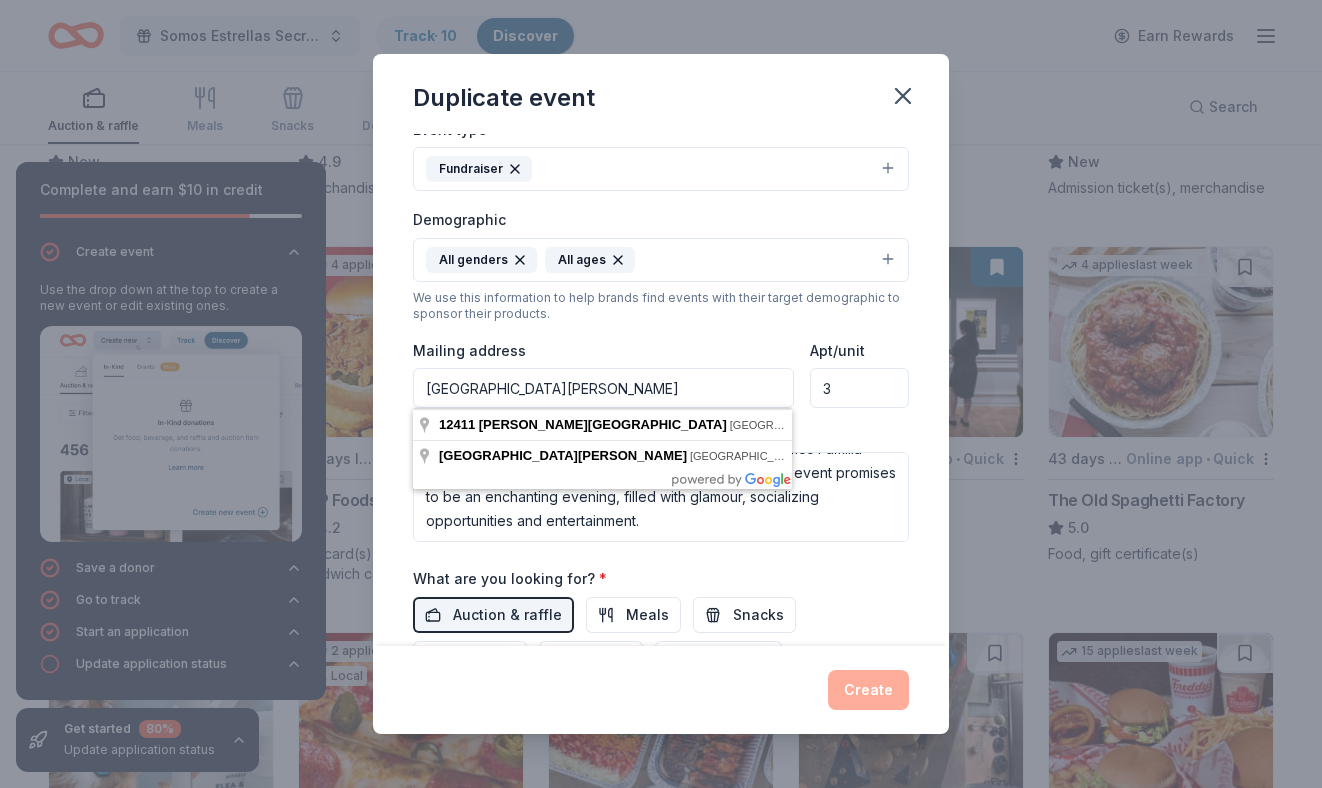 scroll, scrollTop: 0, scrollLeft: 0, axis: both 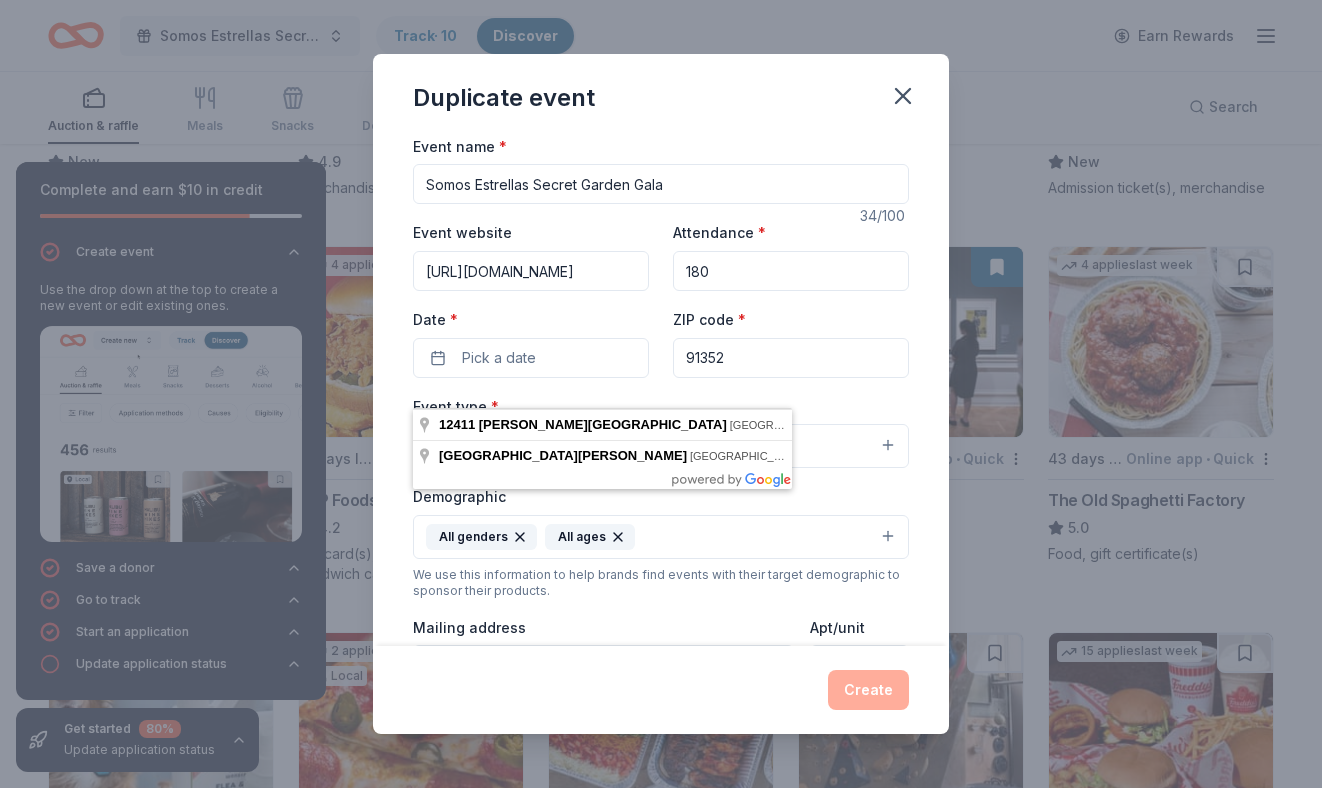 click on "Date *" at bounding box center (531, 320) 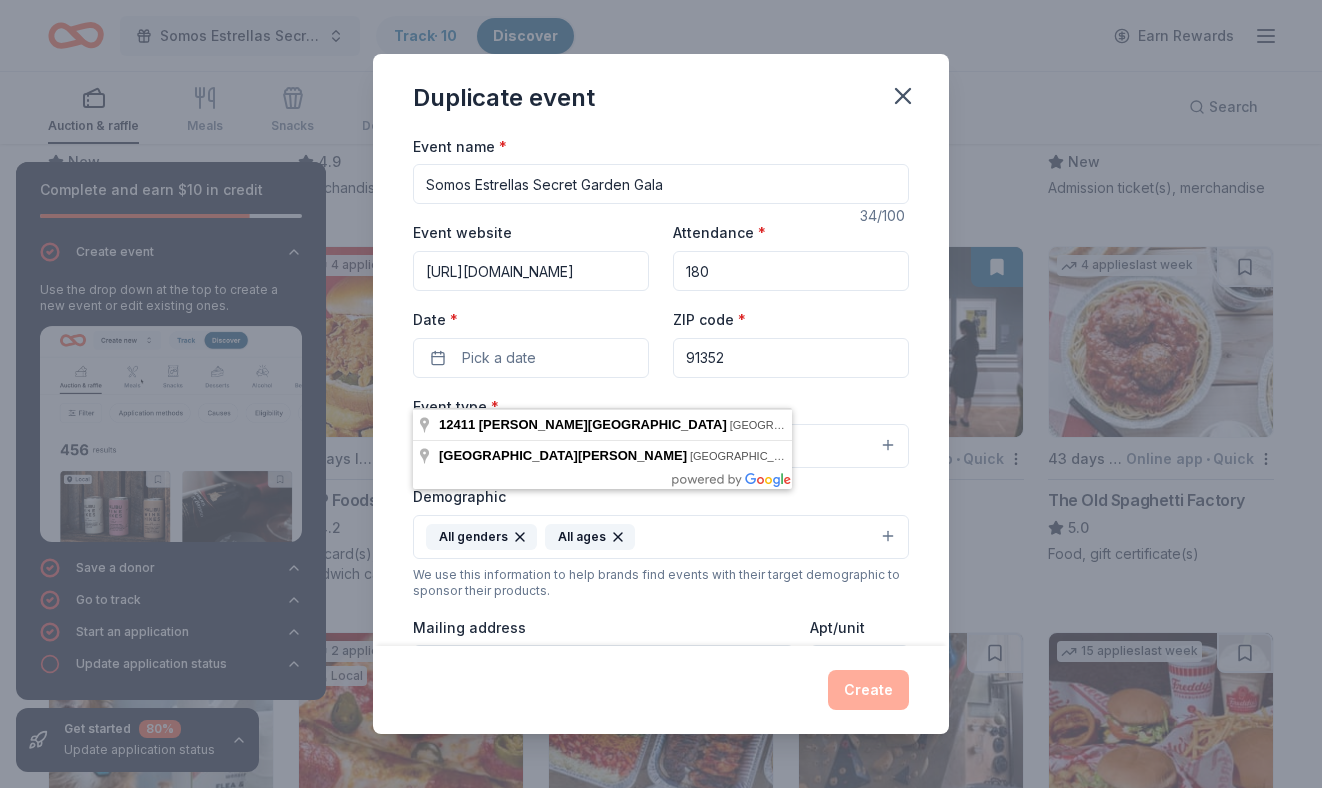 click on "Pick a date" at bounding box center [531, 358] 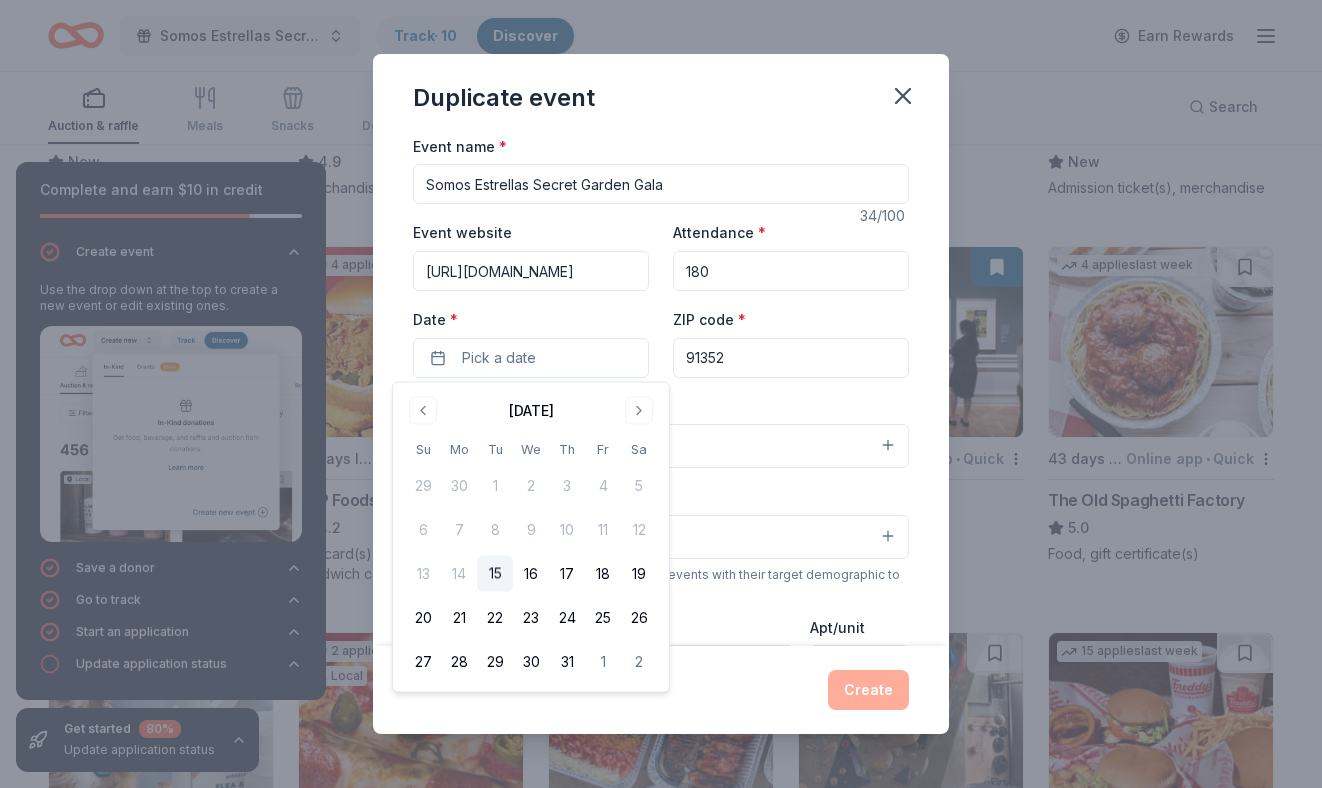 click on "Event website https://www.somosestrellas.org/ Attendance * 180 Date * Pick a date ZIP code * 91352" at bounding box center [661, 298] 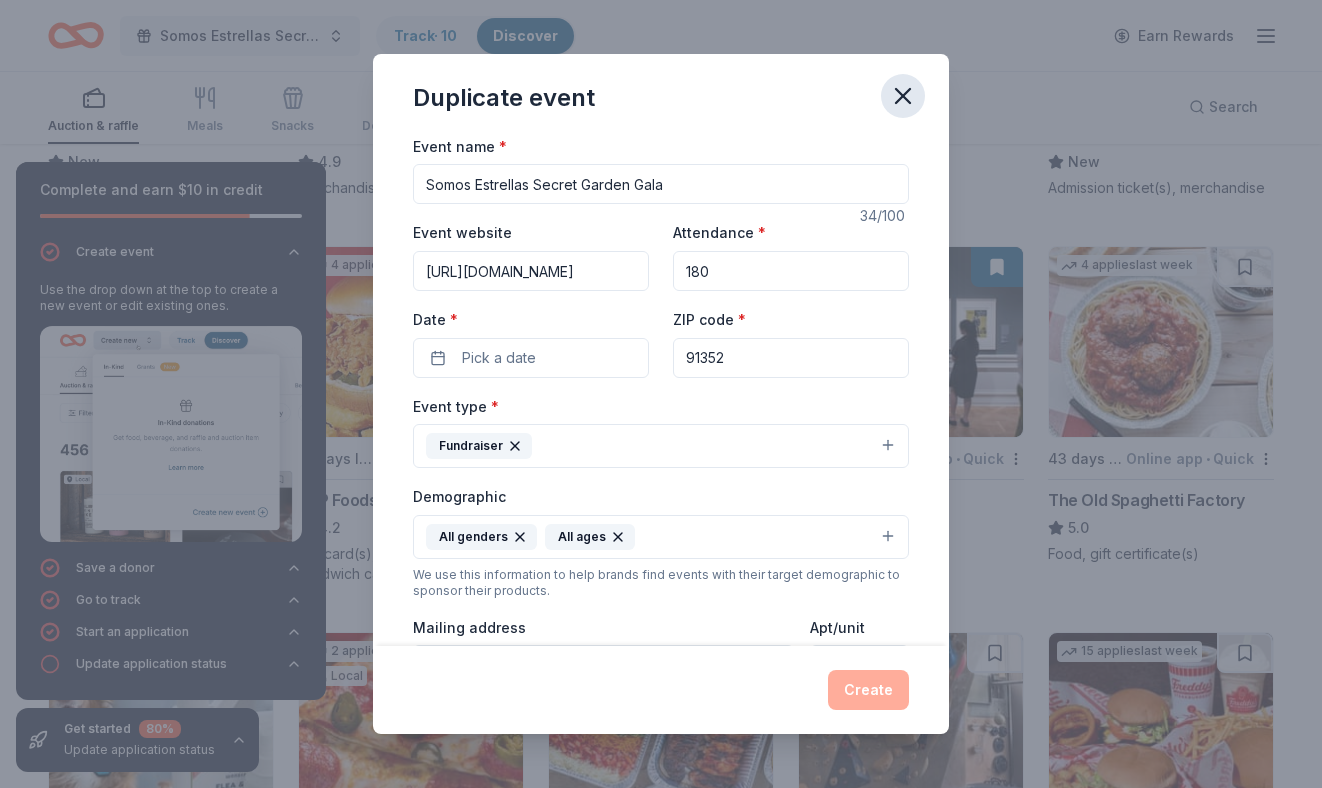 click at bounding box center (903, 96) 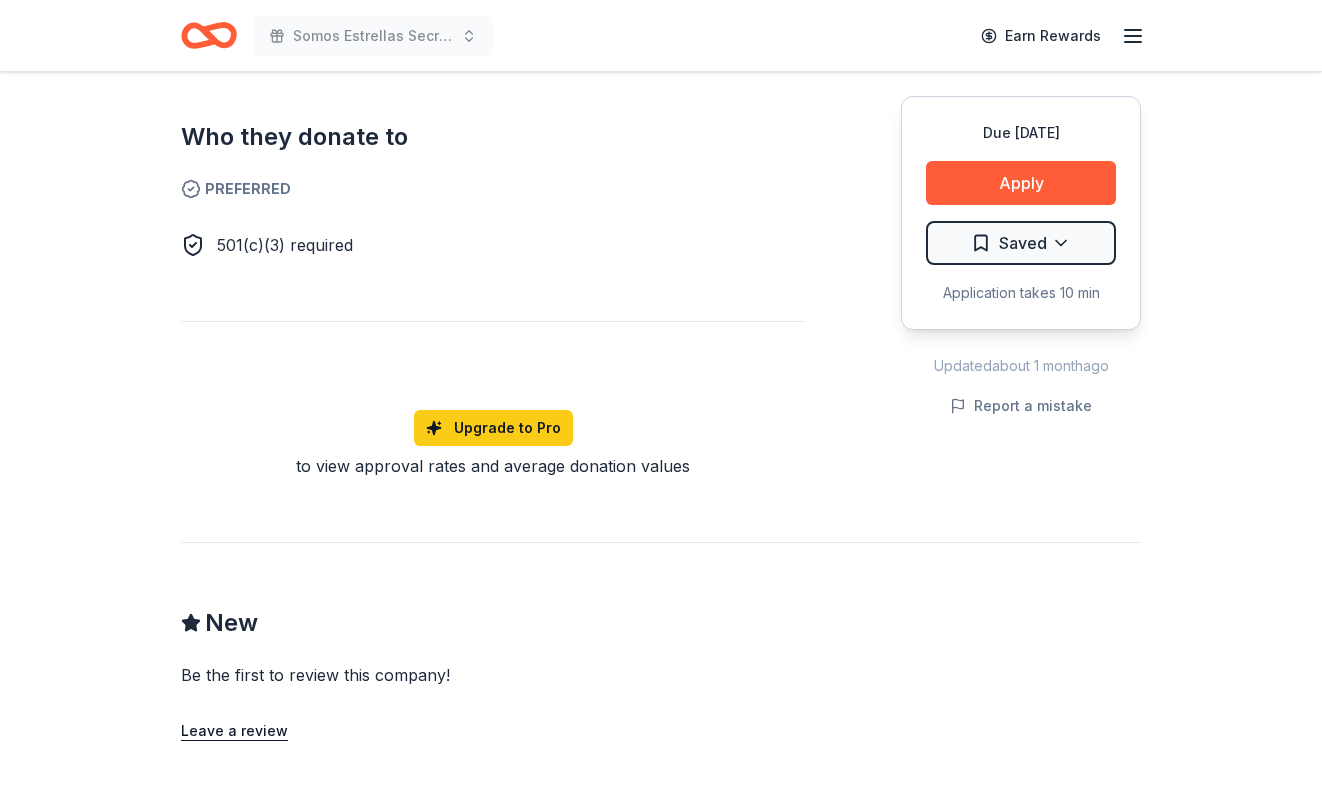 scroll, scrollTop: 1141, scrollLeft: 0, axis: vertical 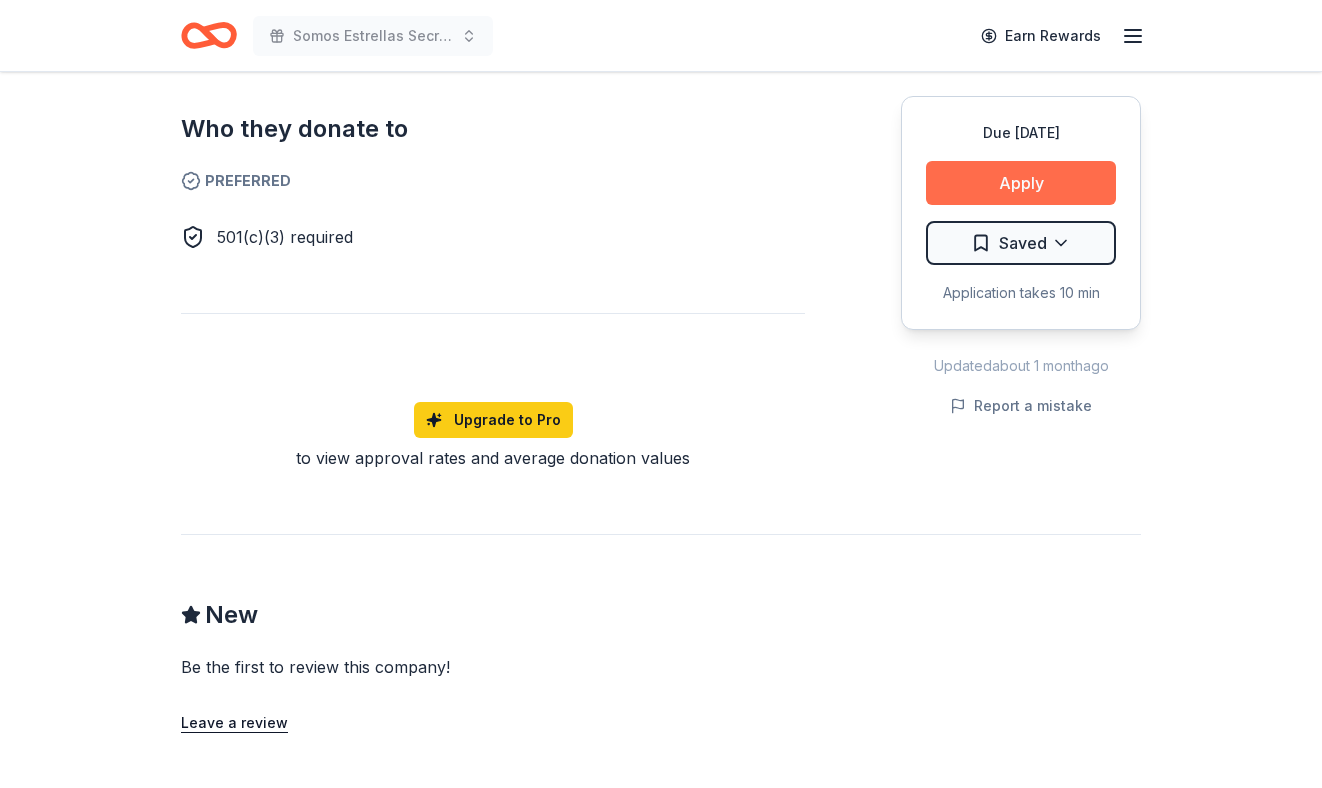 click on "Apply" at bounding box center [1021, 183] 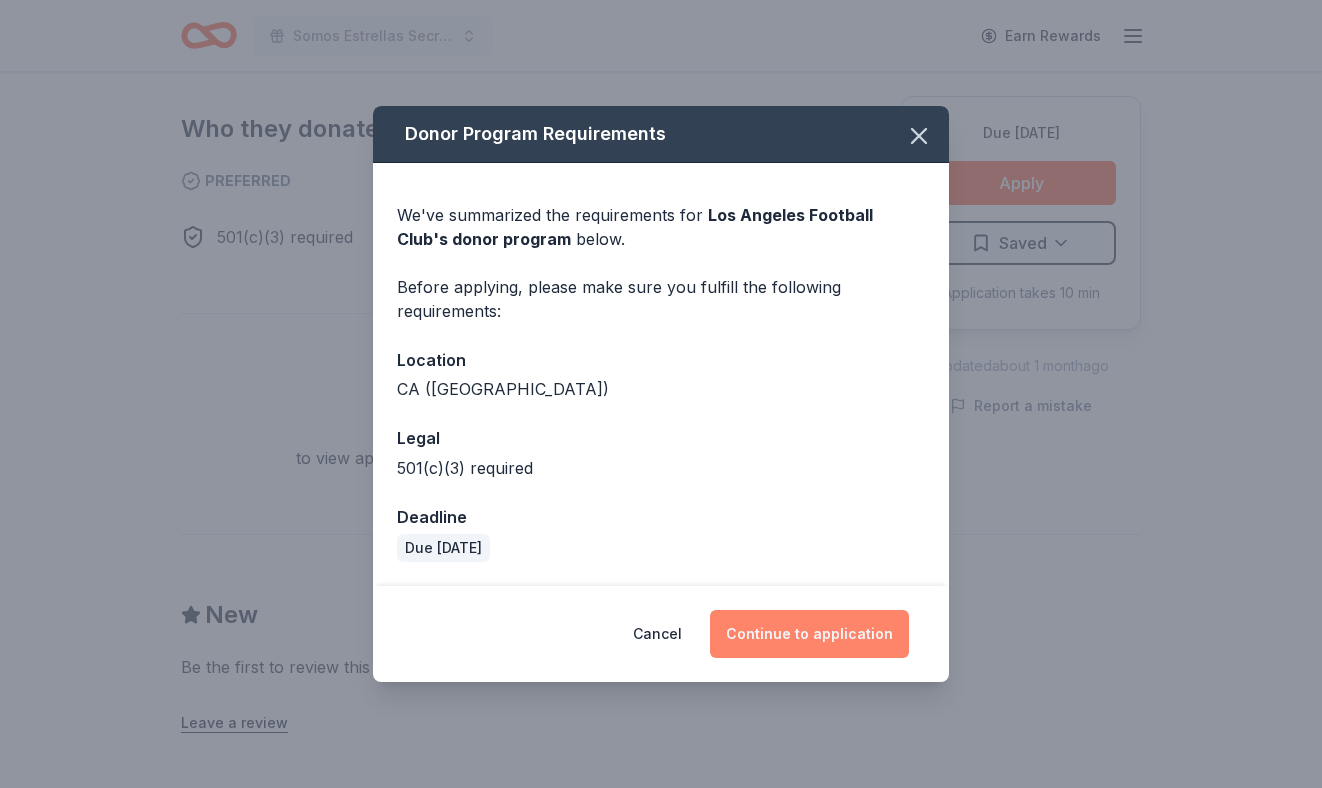 click on "Continue to application" at bounding box center (809, 634) 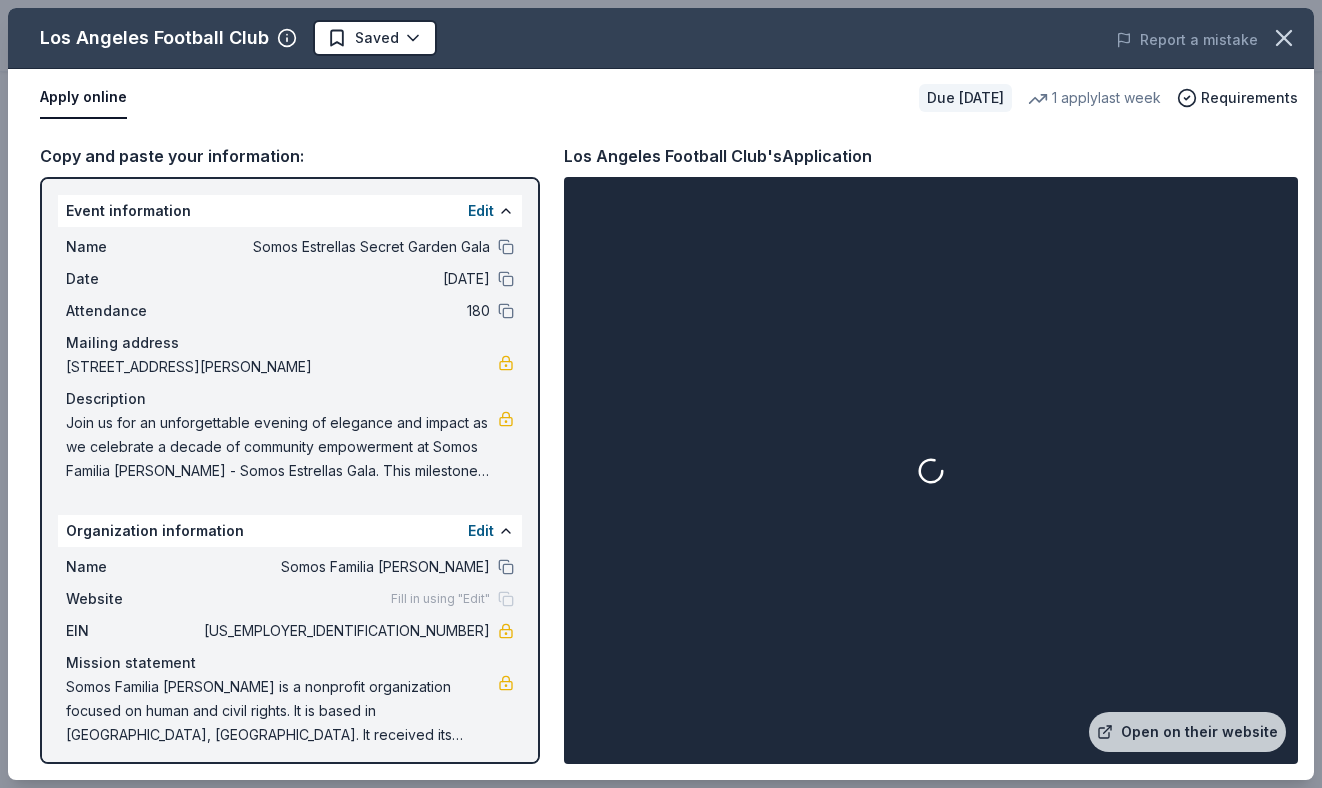 scroll, scrollTop: 9, scrollLeft: 0, axis: vertical 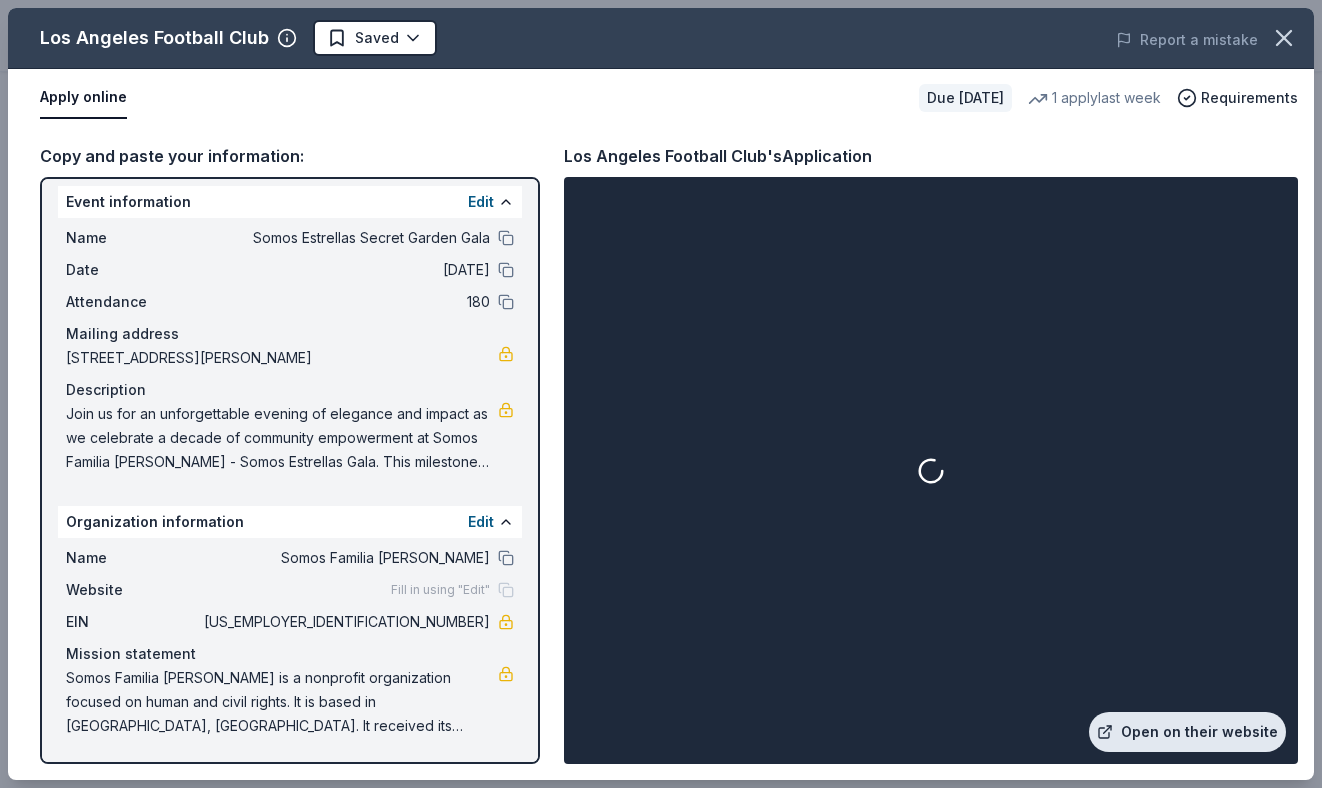 click on "Open on their website" at bounding box center (1187, 732) 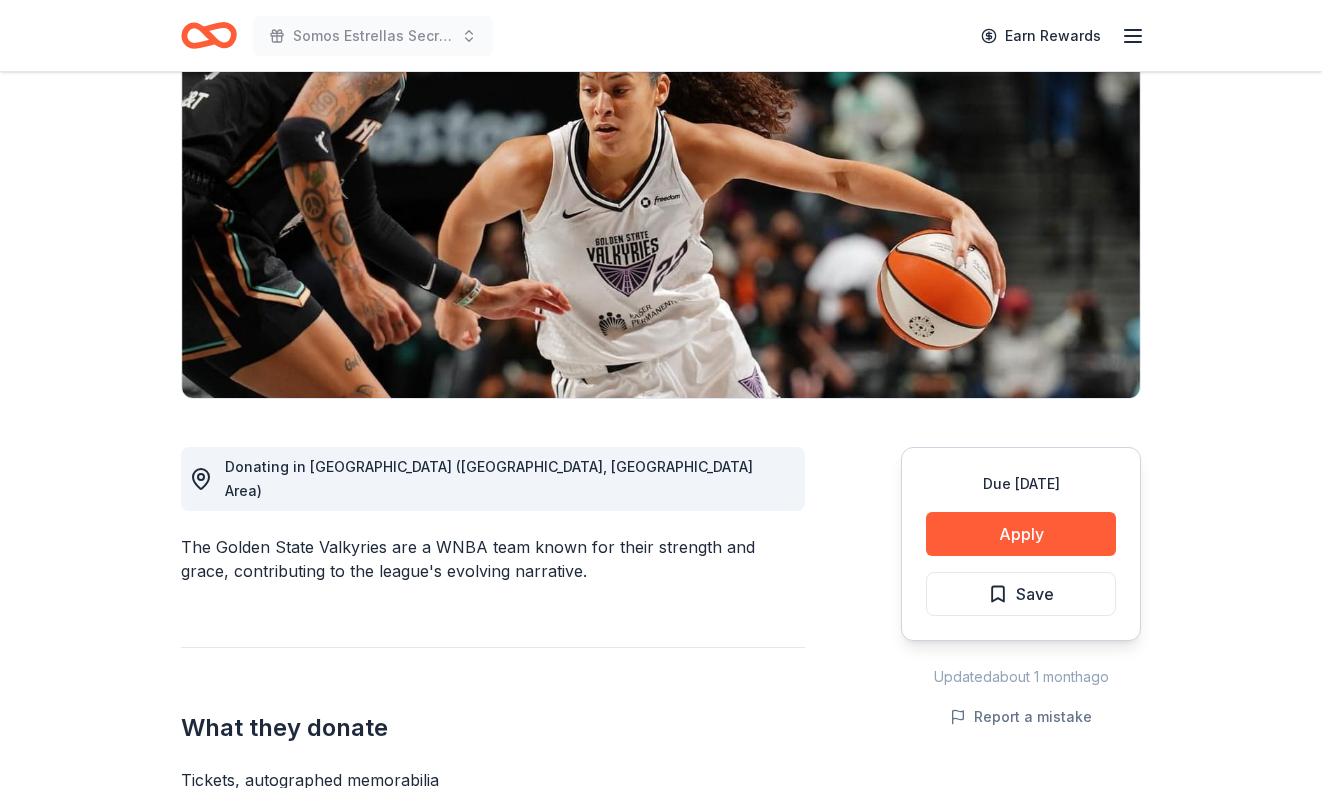 scroll, scrollTop: 0, scrollLeft: 0, axis: both 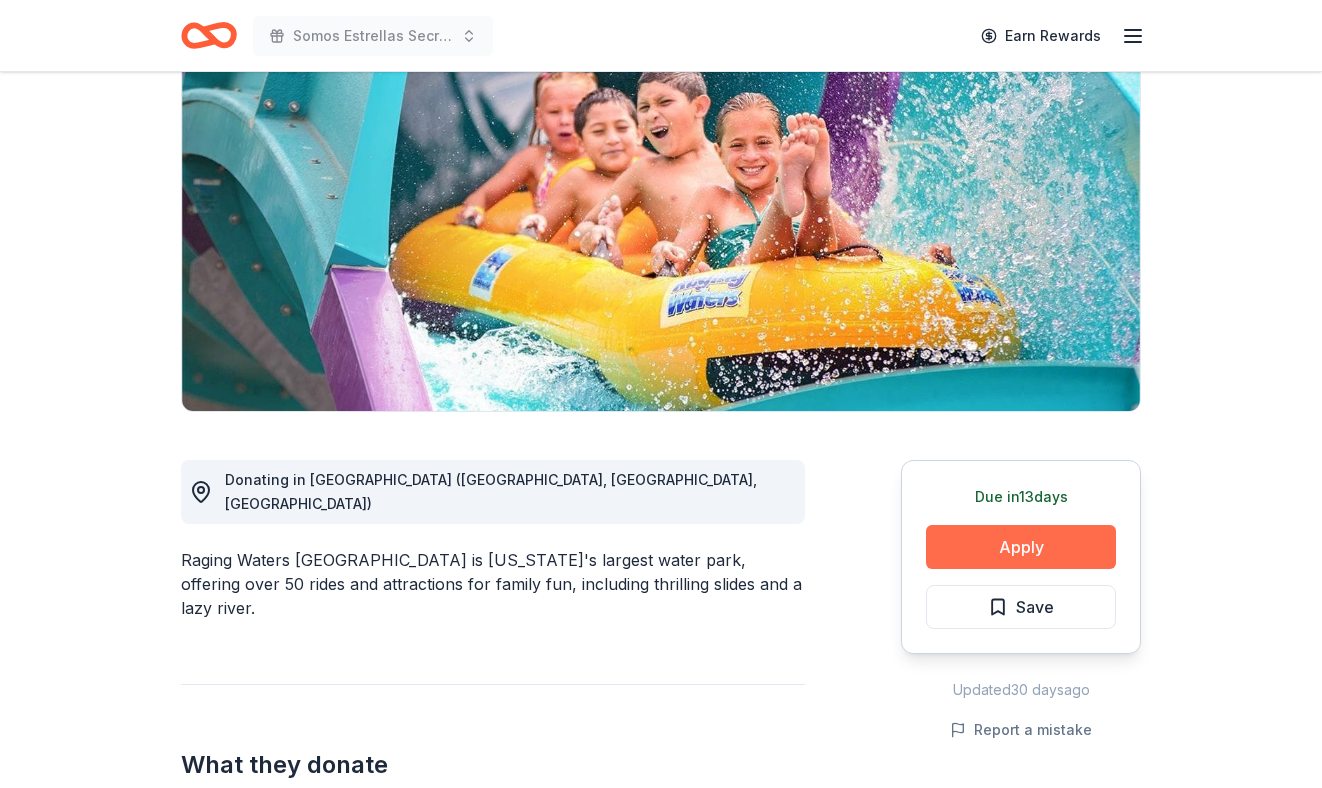 click on "Apply" at bounding box center [1021, 547] 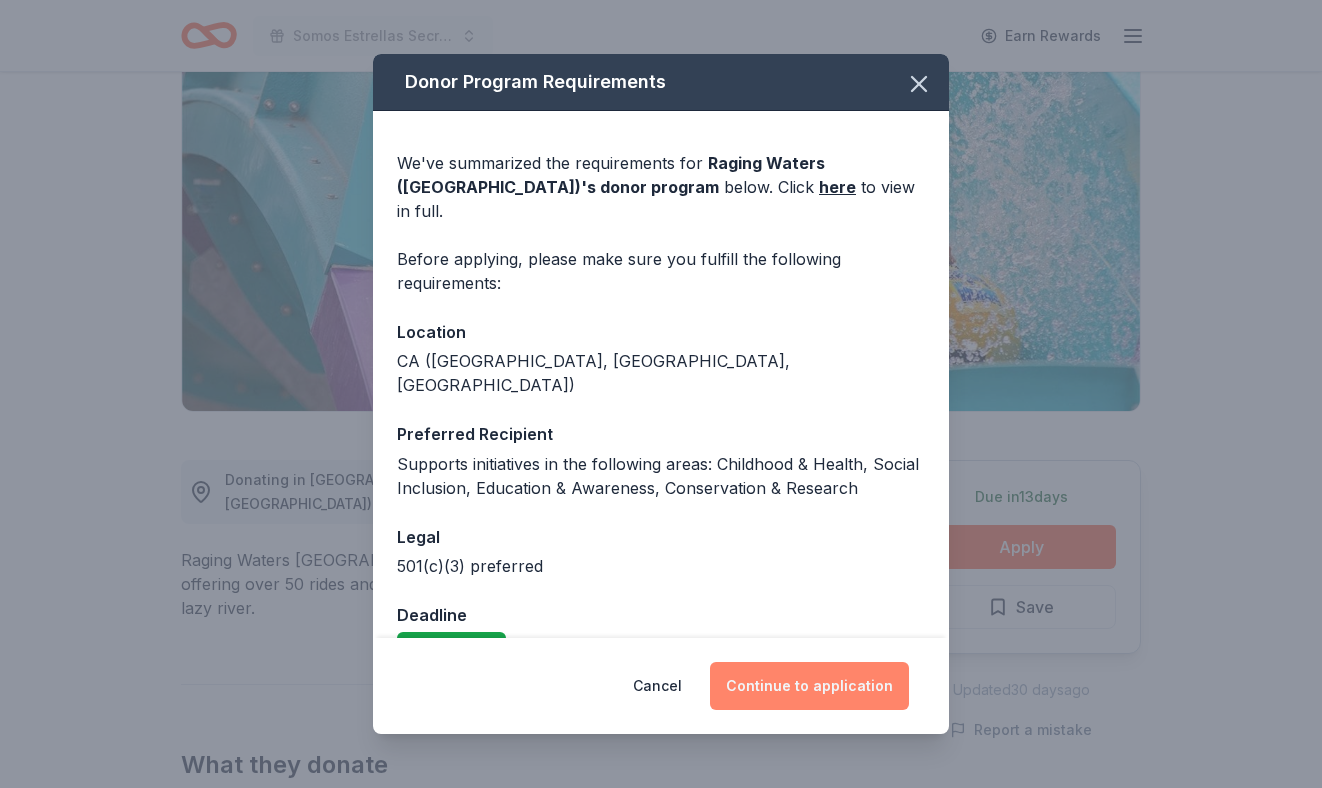 click on "Continue to application" at bounding box center [809, 686] 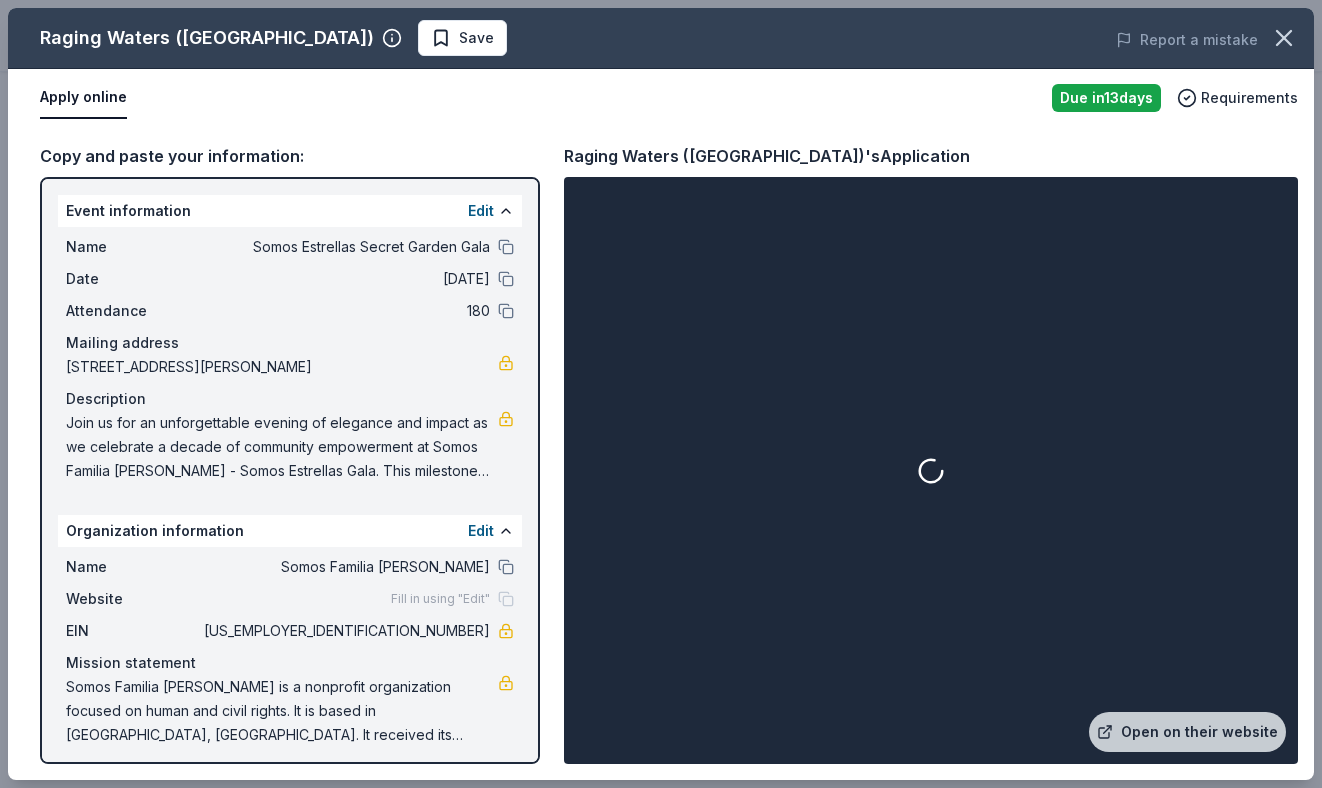 scroll, scrollTop: 9, scrollLeft: 0, axis: vertical 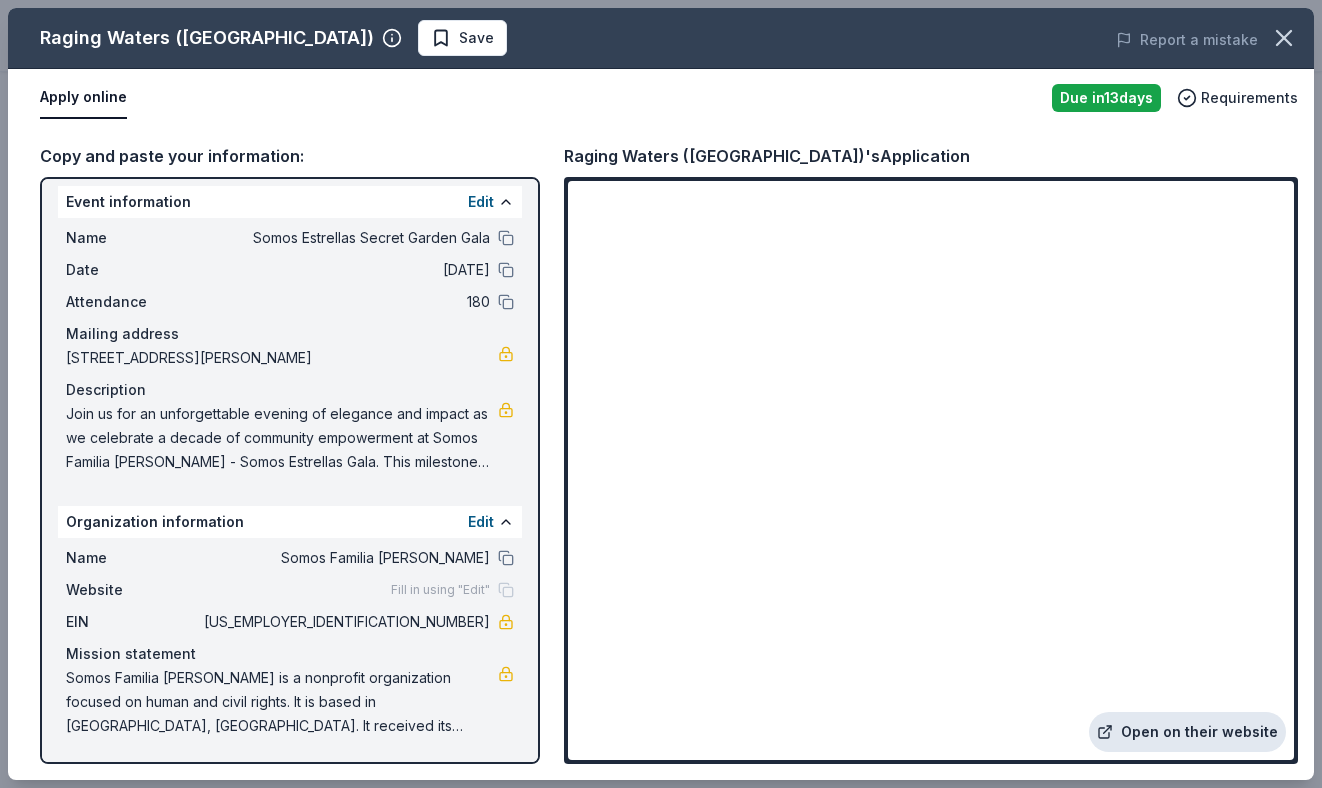 click on "Open on their website" at bounding box center (1187, 732) 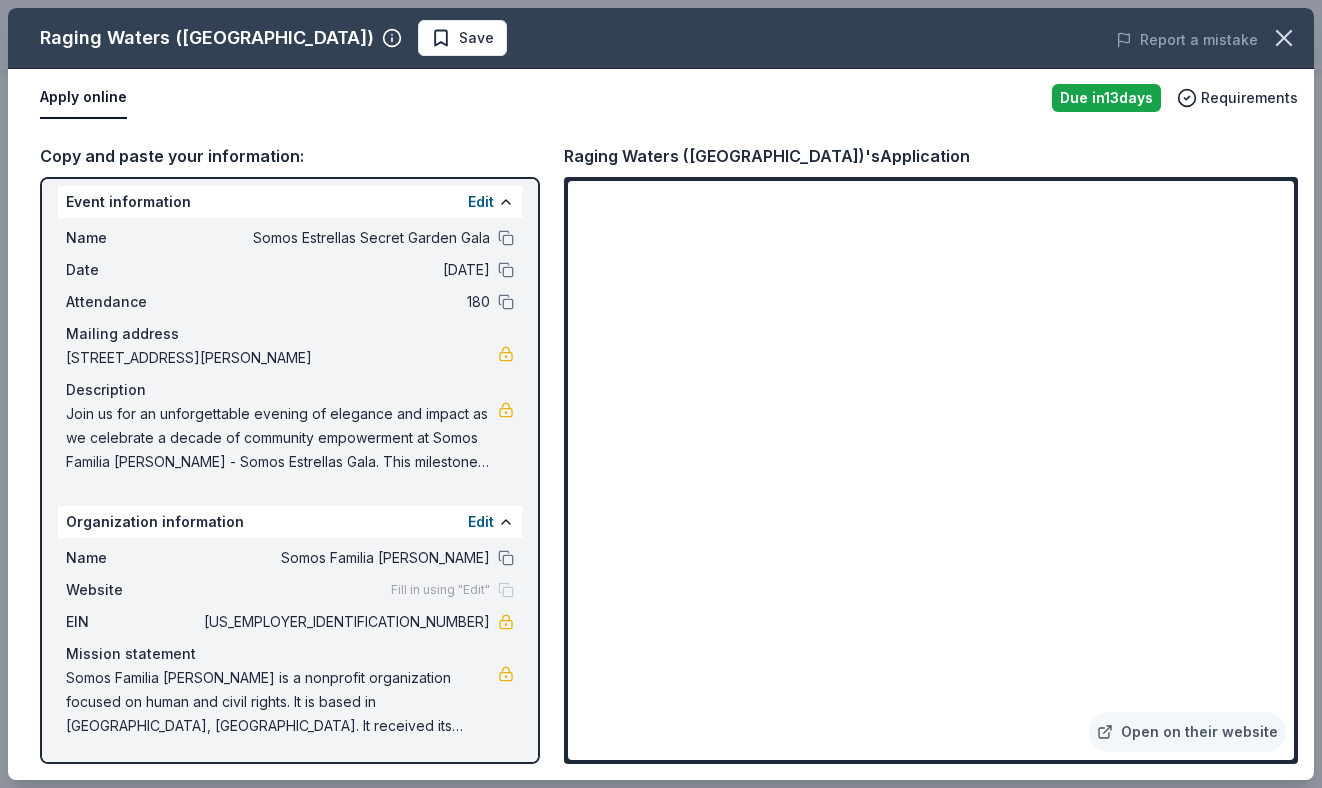 scroll, scrollTop: 0, scrollLeft: 0, axis: both 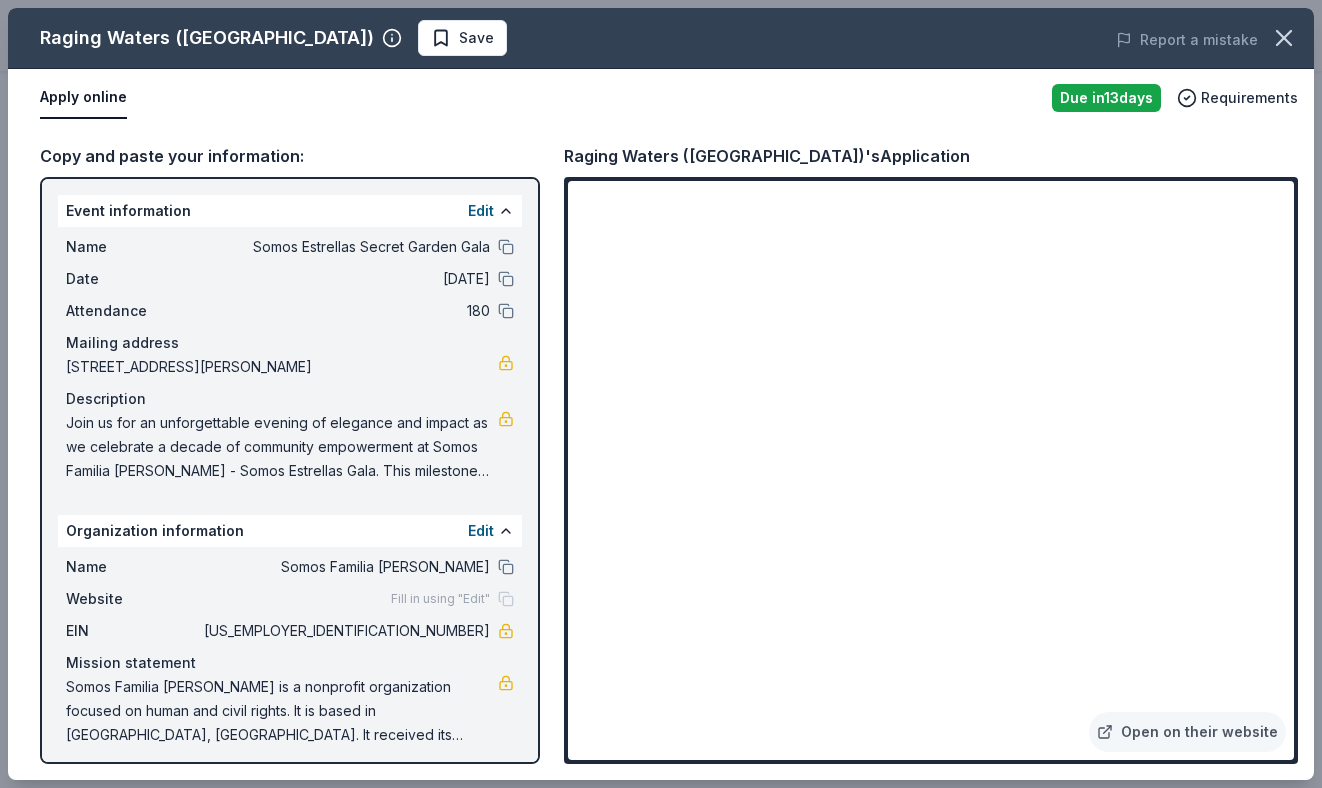 click on "Join us for an unforgettable evening of elegance and impact as we celebrate a decade of community empowerment at Somos Familia Valle's - Somos Estrellas Gala. This milestone event promises to be an enchanting evening, filled with glamour, socializing opportunities and entertainment." at bounding box center (282, 447) 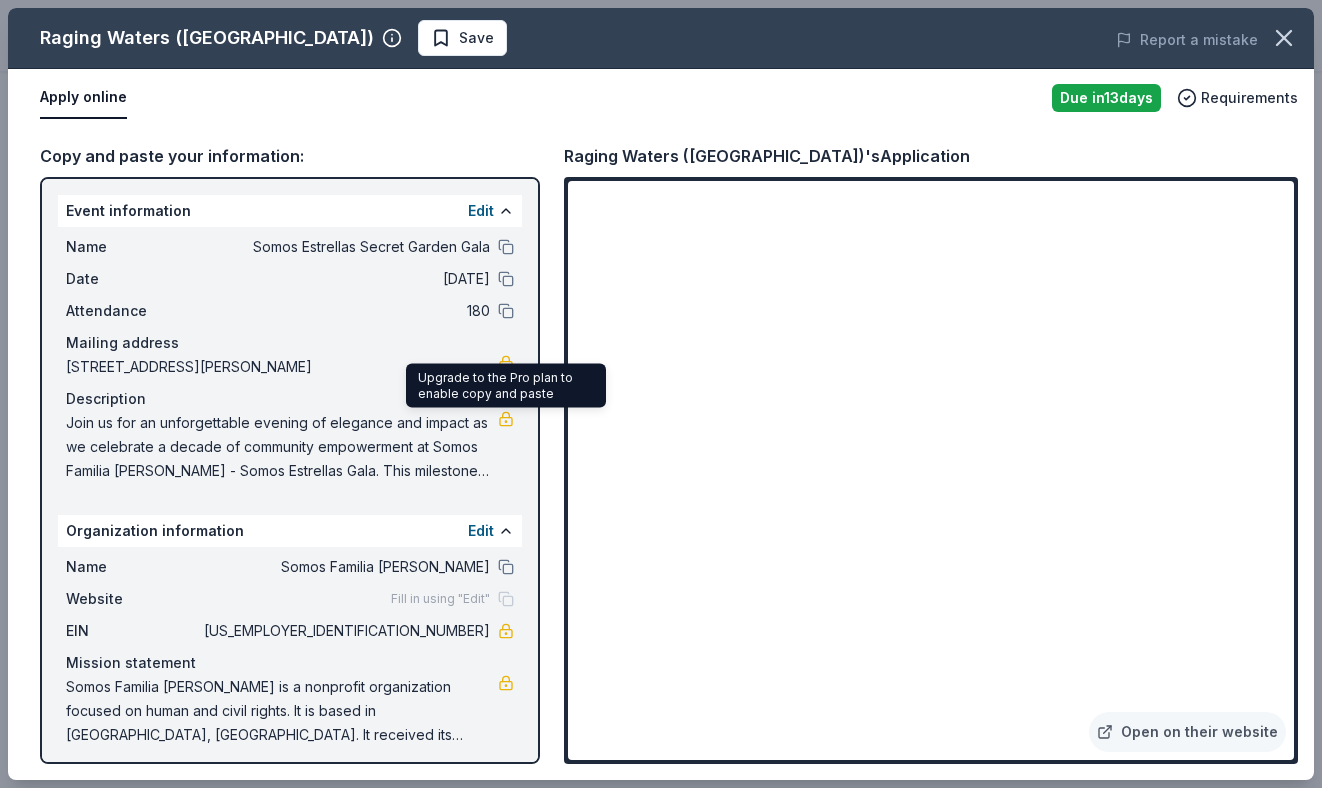 click at bounding box center (506, 419) 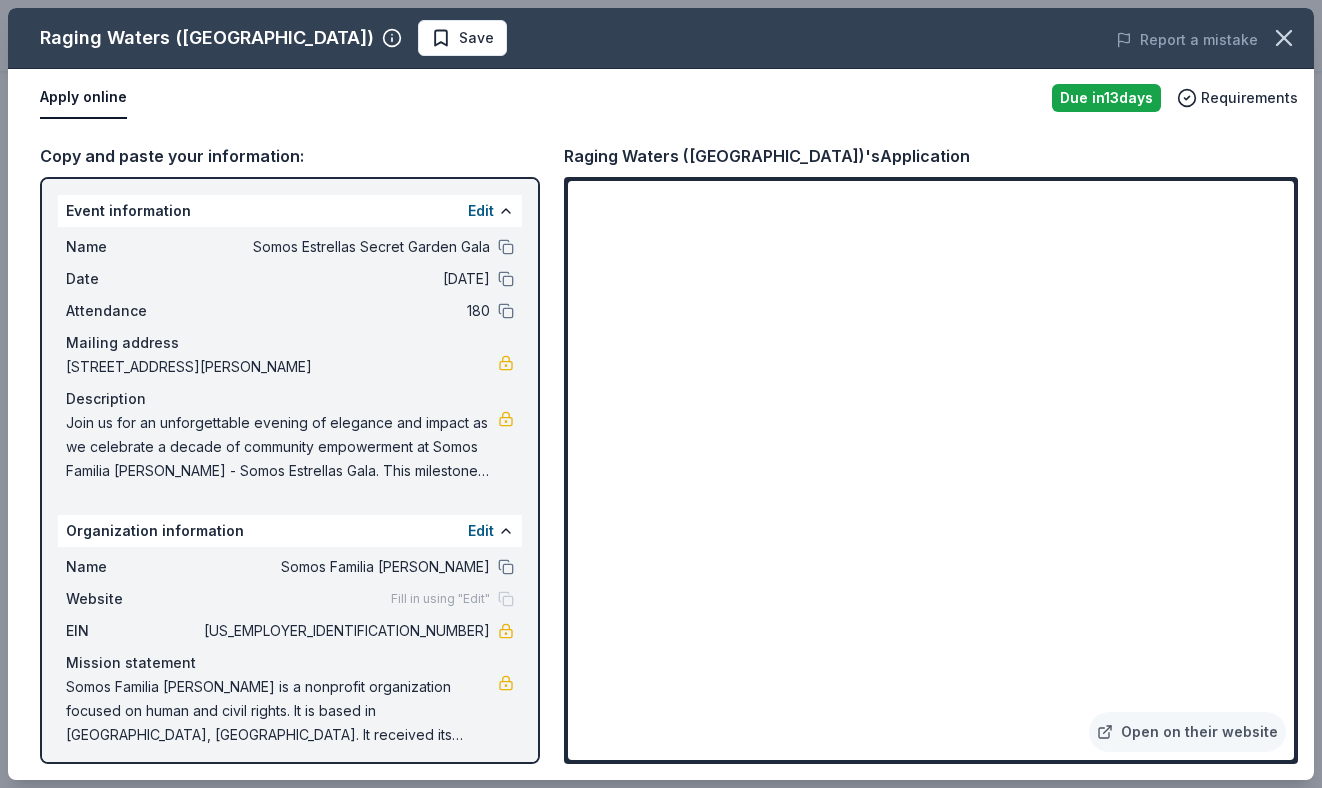 scroll, scrollTop: 9, scrollLeft: 0, axis: vertical 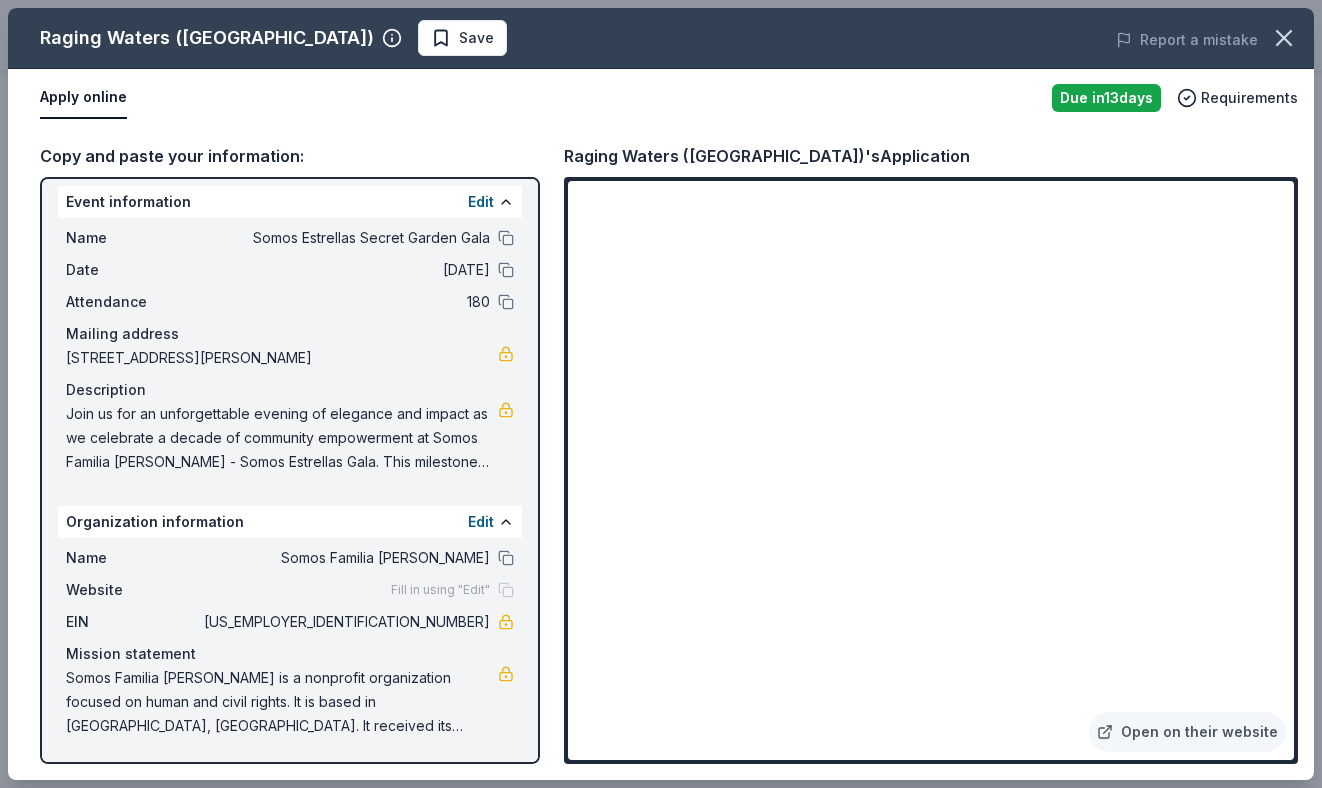 click on "Fill in using "Edit"" at bounding box center [452, 590] 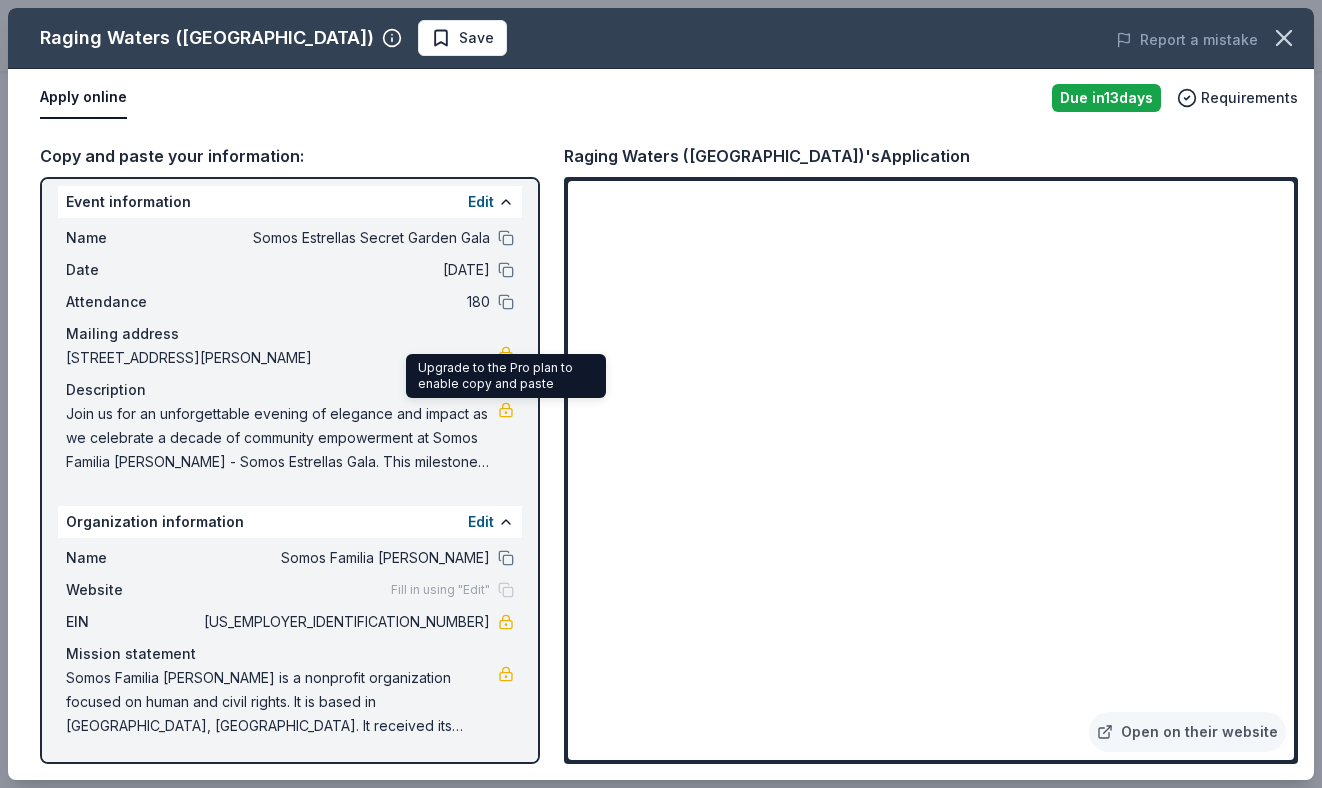 click at bounding box center [506, 410] 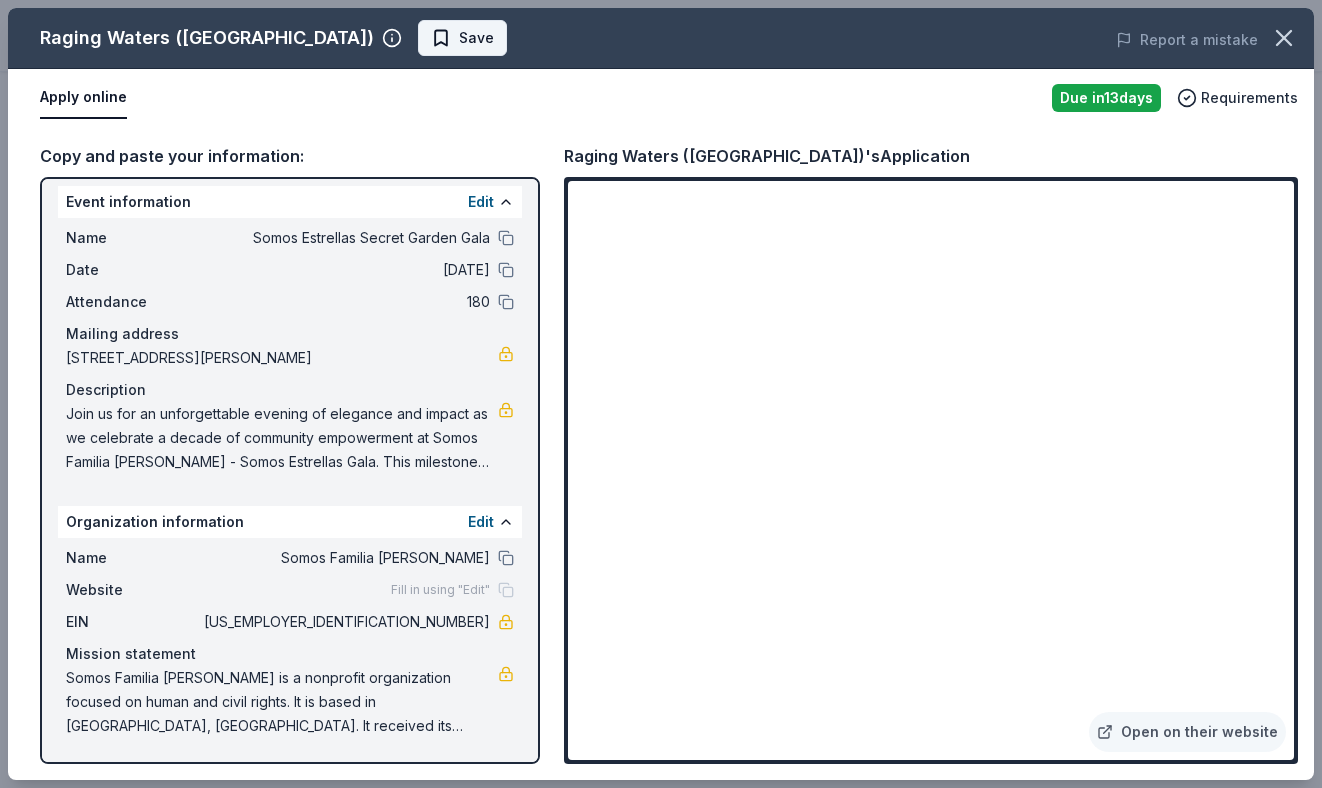 click on "Save" at bounding box center (476, 38) 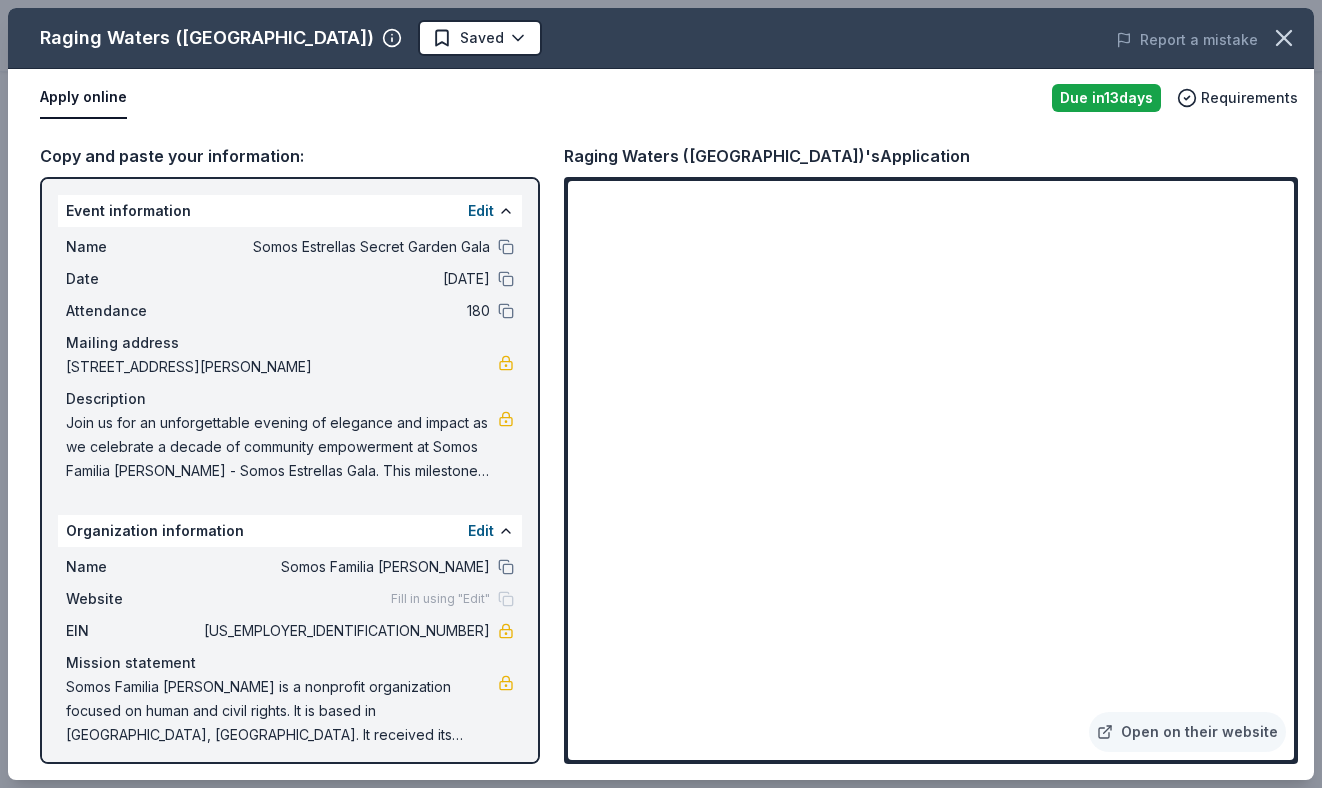 scroll, scrollTop: 9, scrollLeft: 0, axis: vertical 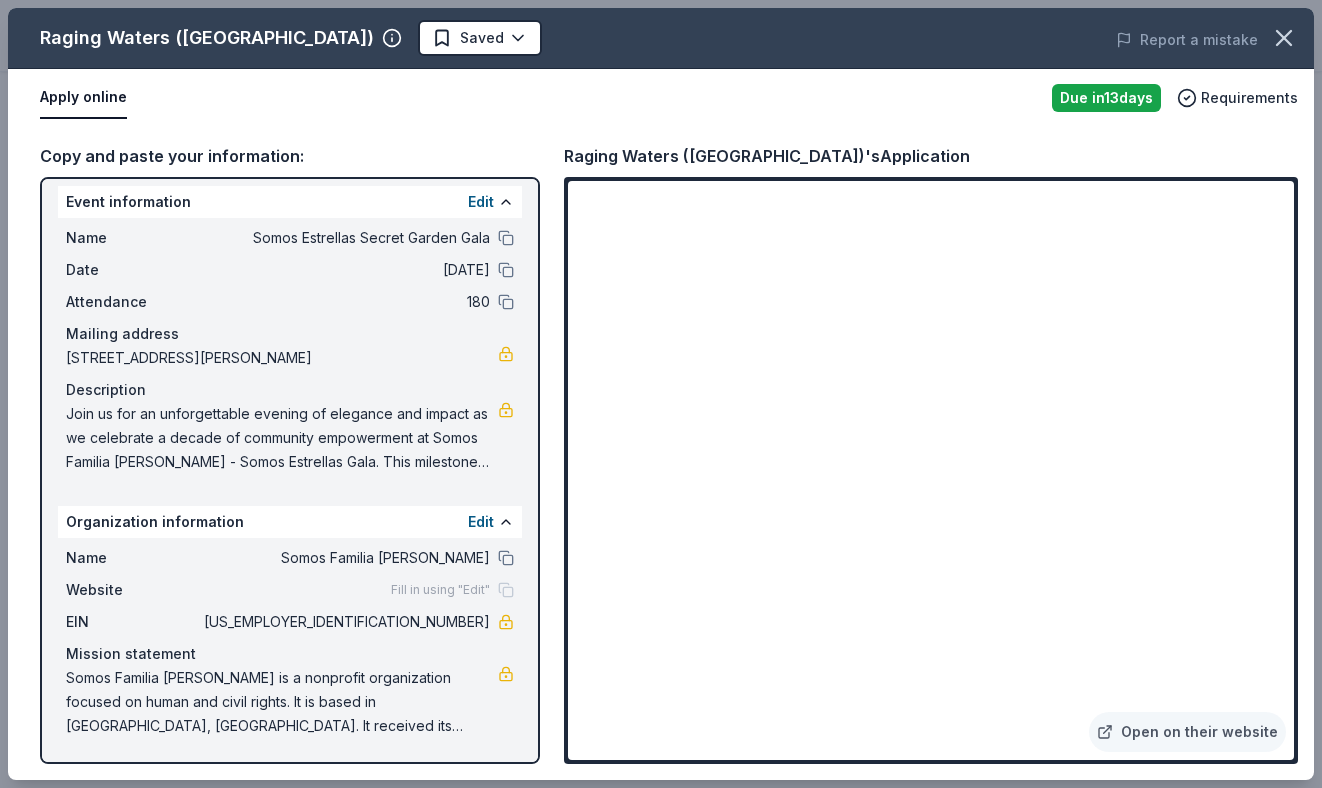 click on "Name Somos Estrellas Secret Garden Gala Date 09/26/25 Attendance 180 Mailing address 12411 Sheldon Street, 3, Los Angeles, CA 91352 Description Join us for an unforgettable evening of elegance and impact as we celebrate a decade of community empowerment at Somos Familia Valle's - Somos Estrellas Gala. This milestone event promises to be an enchanting evening, filled with glamour, socializing opportunities and entertainment." at bounding box center (290, 350) 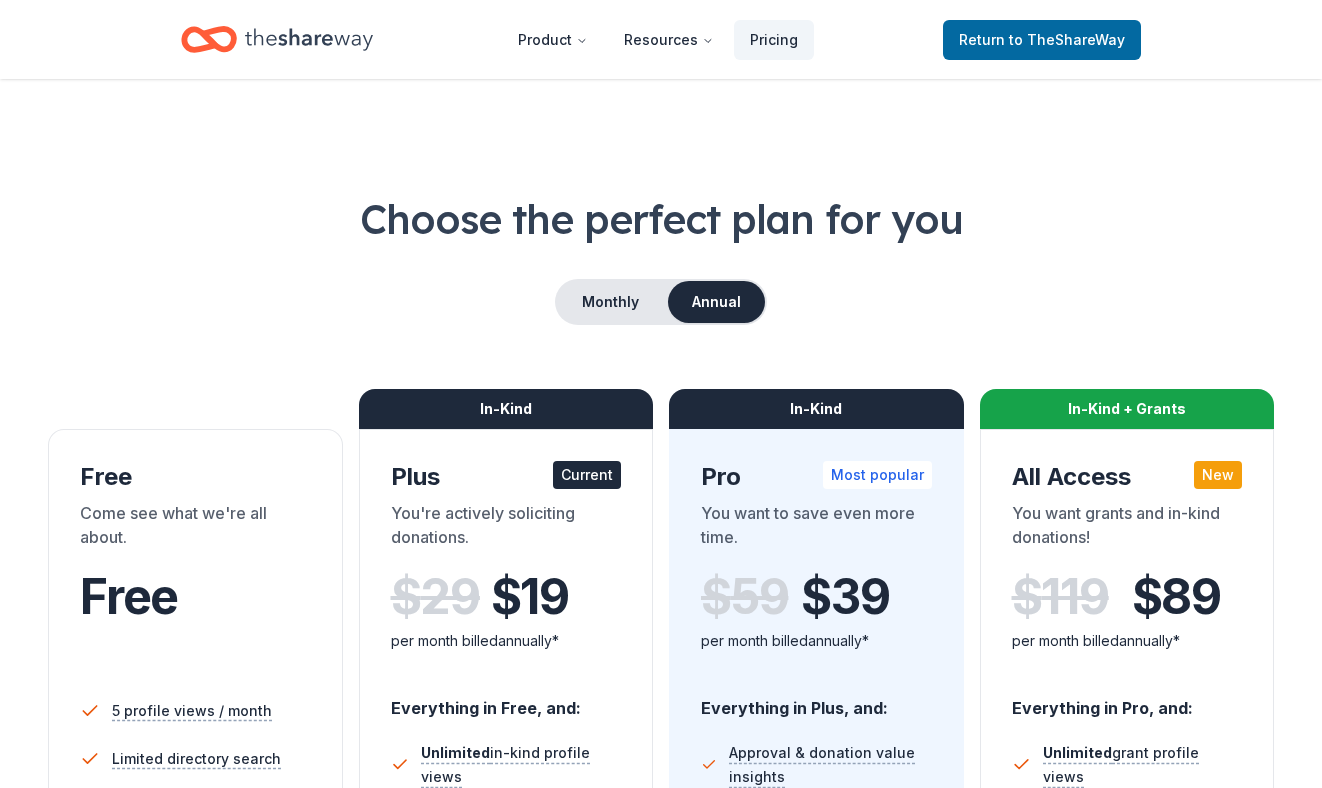 scroll, scrollTop: 0, scrollLeft: 0, axis: both 